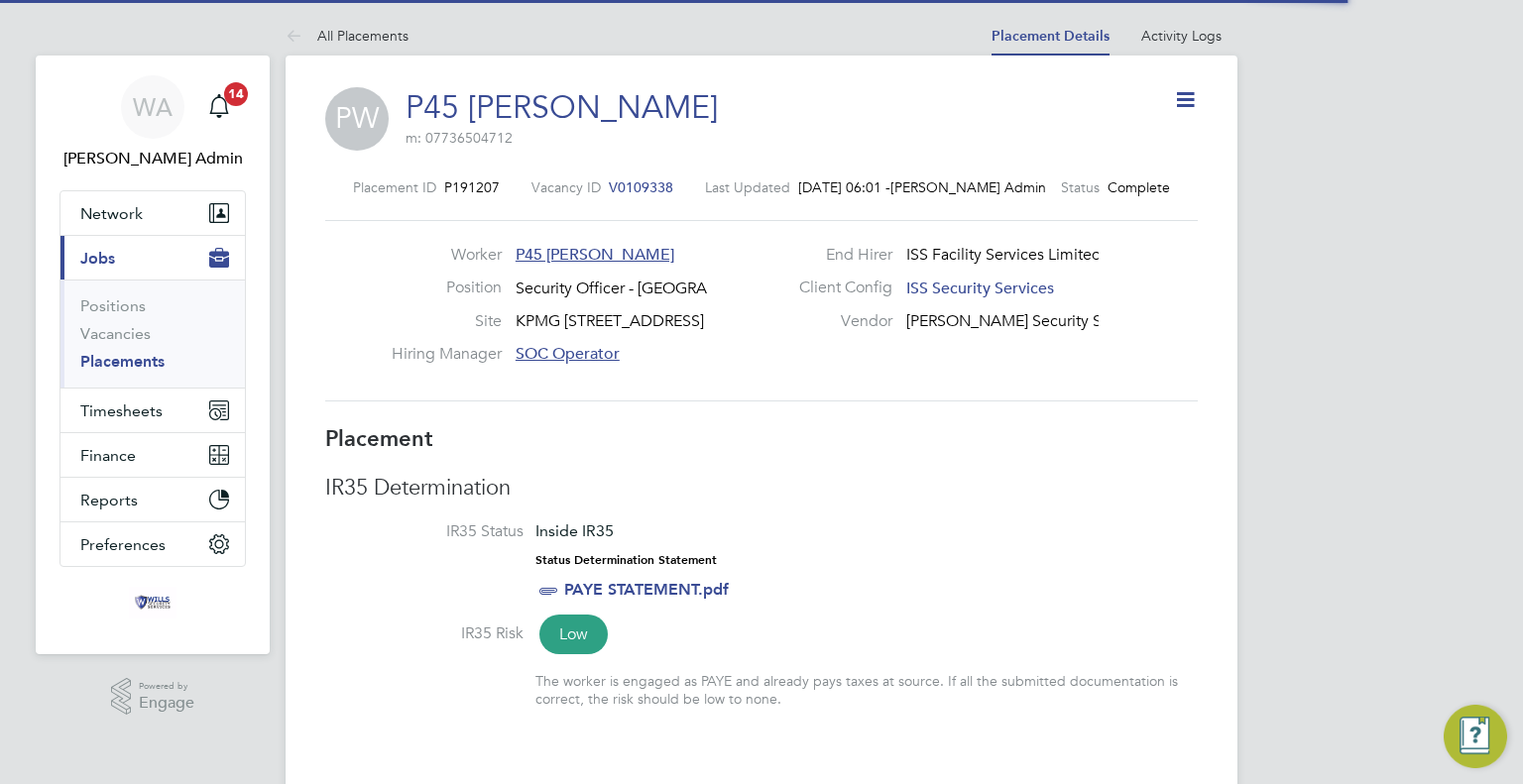 scroll, scrollTop: 0, scrollLeft: 0, axis: both 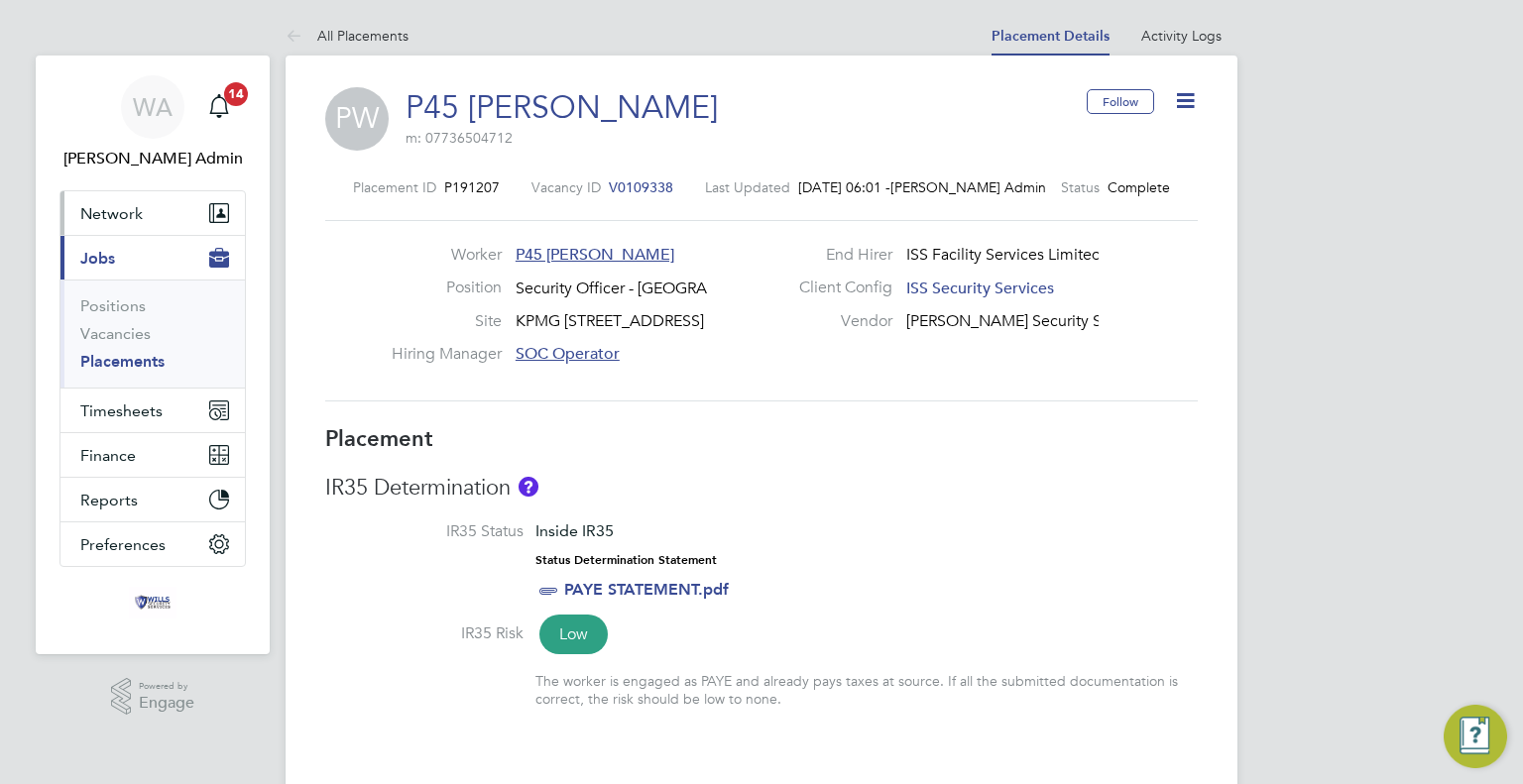 click on "Network" at bounding box center [153, 213] 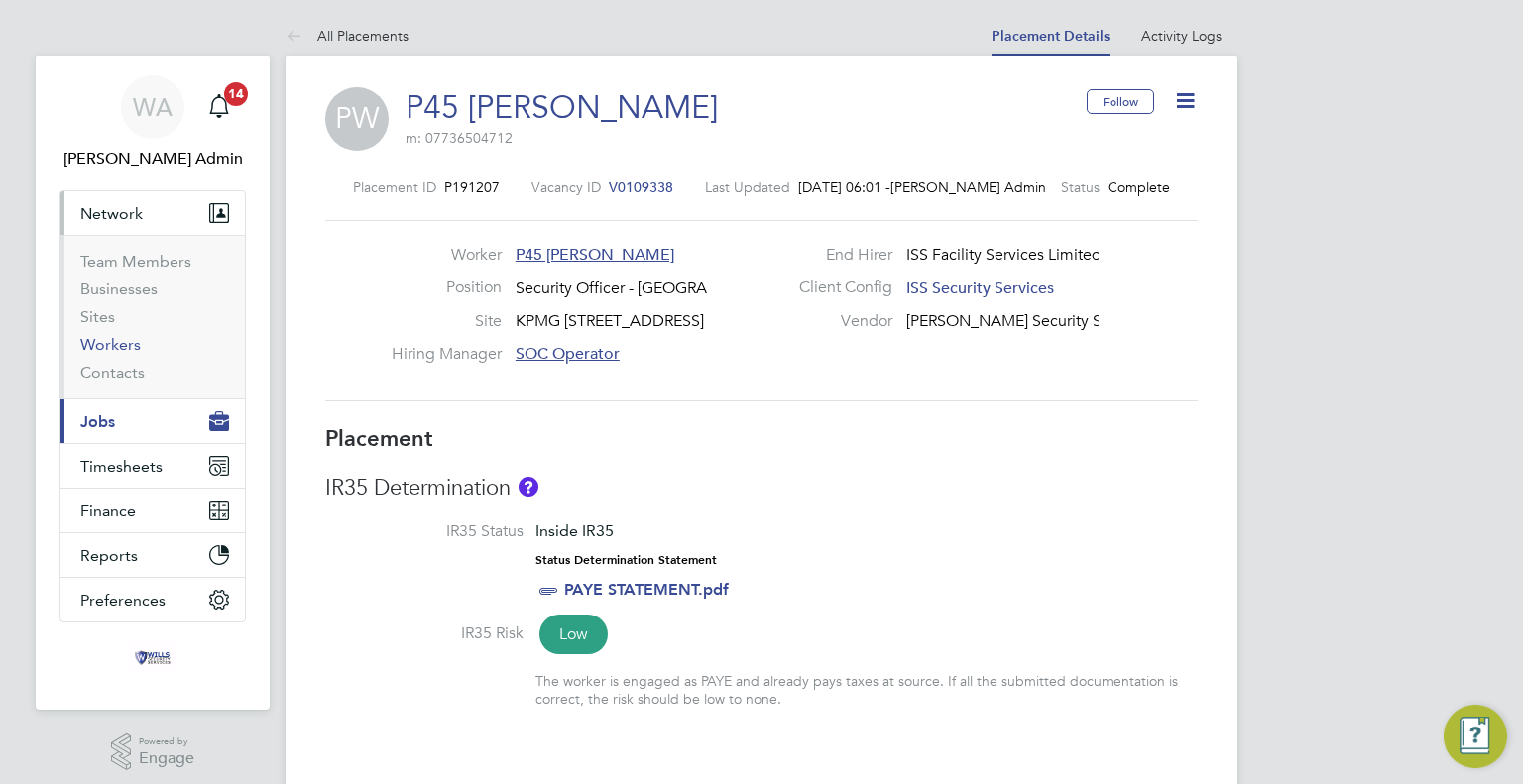 click on "Workers" at bounding box center [110, 344] 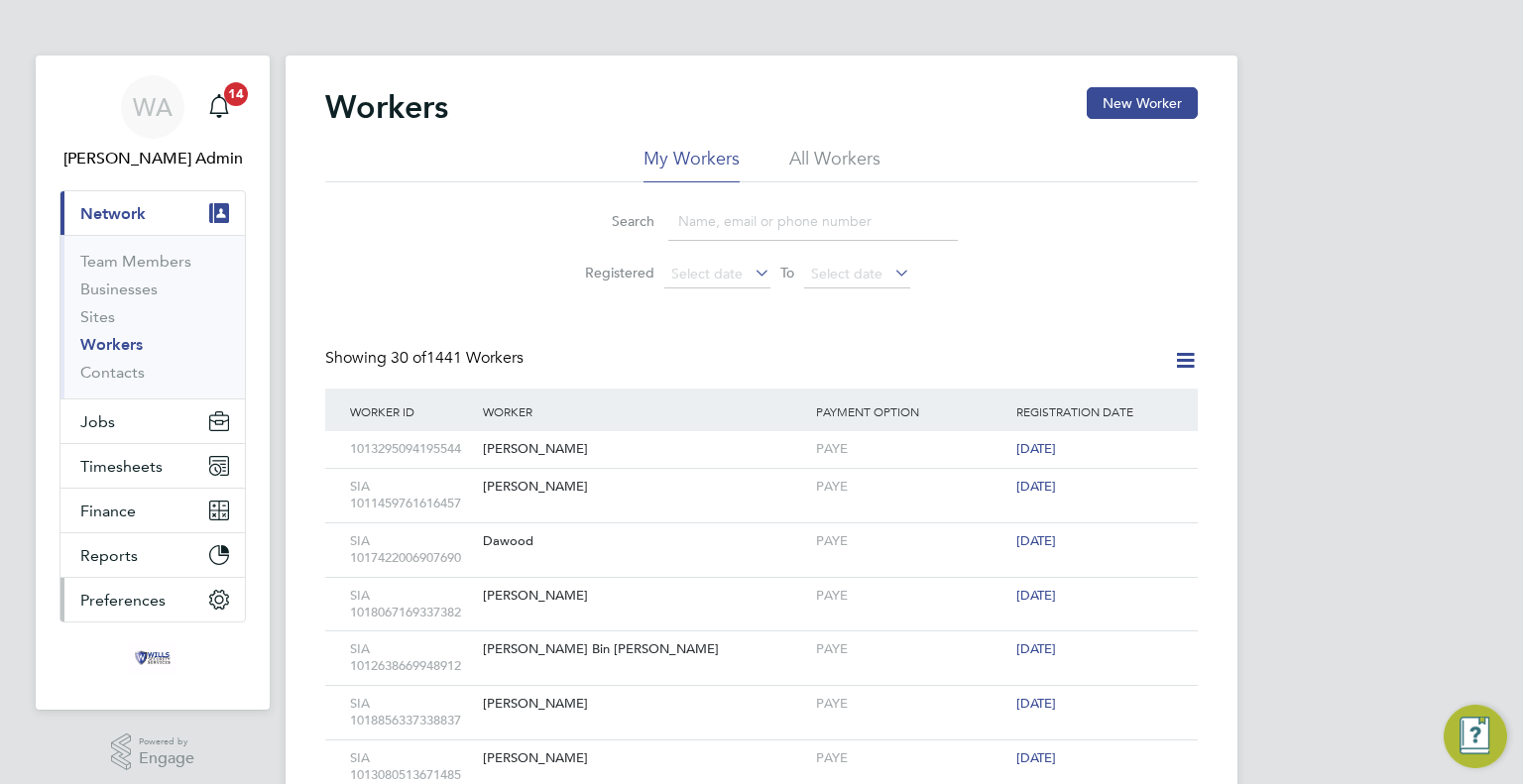 click 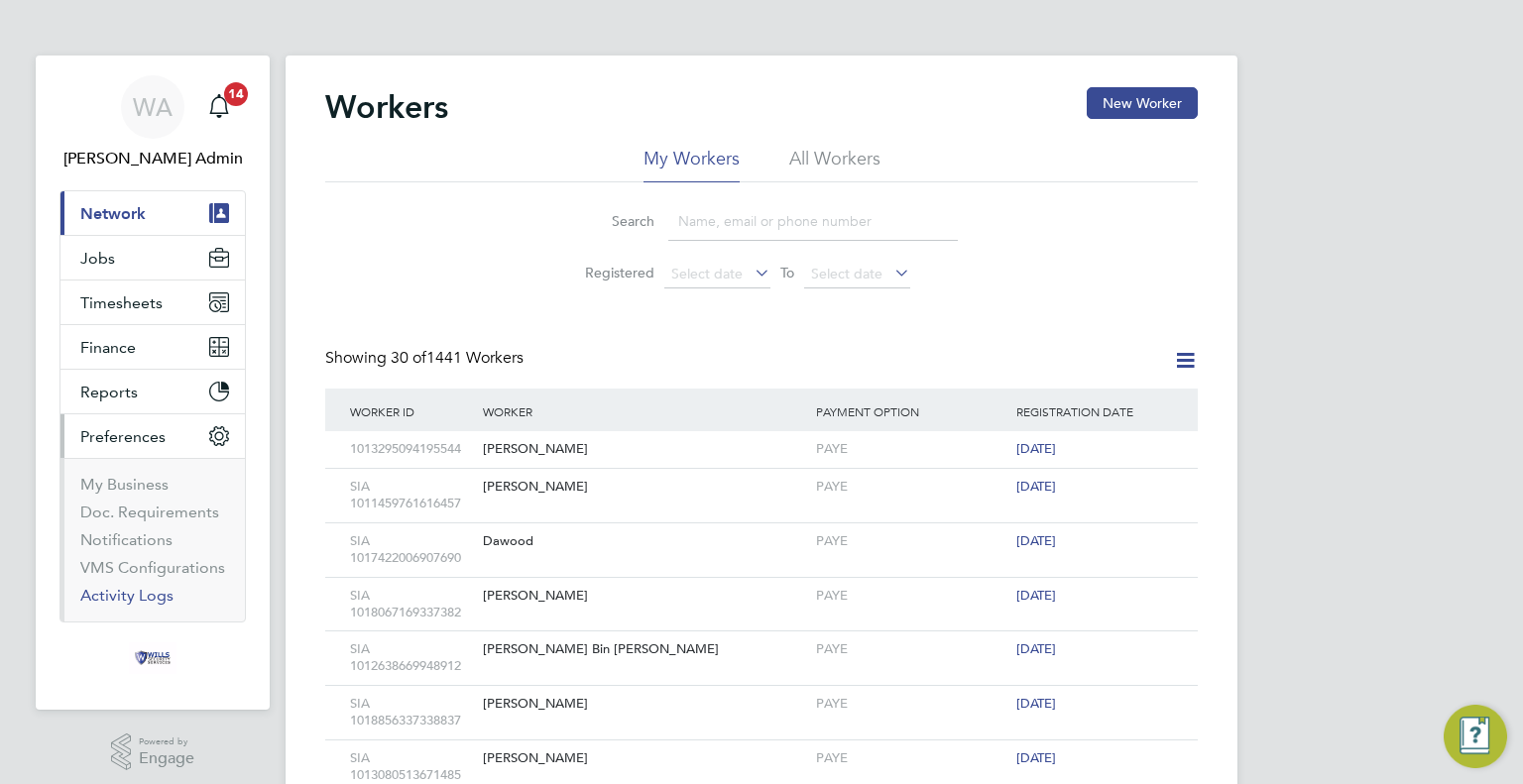 click on "Activity Logs" at bounding box center (127, 595) 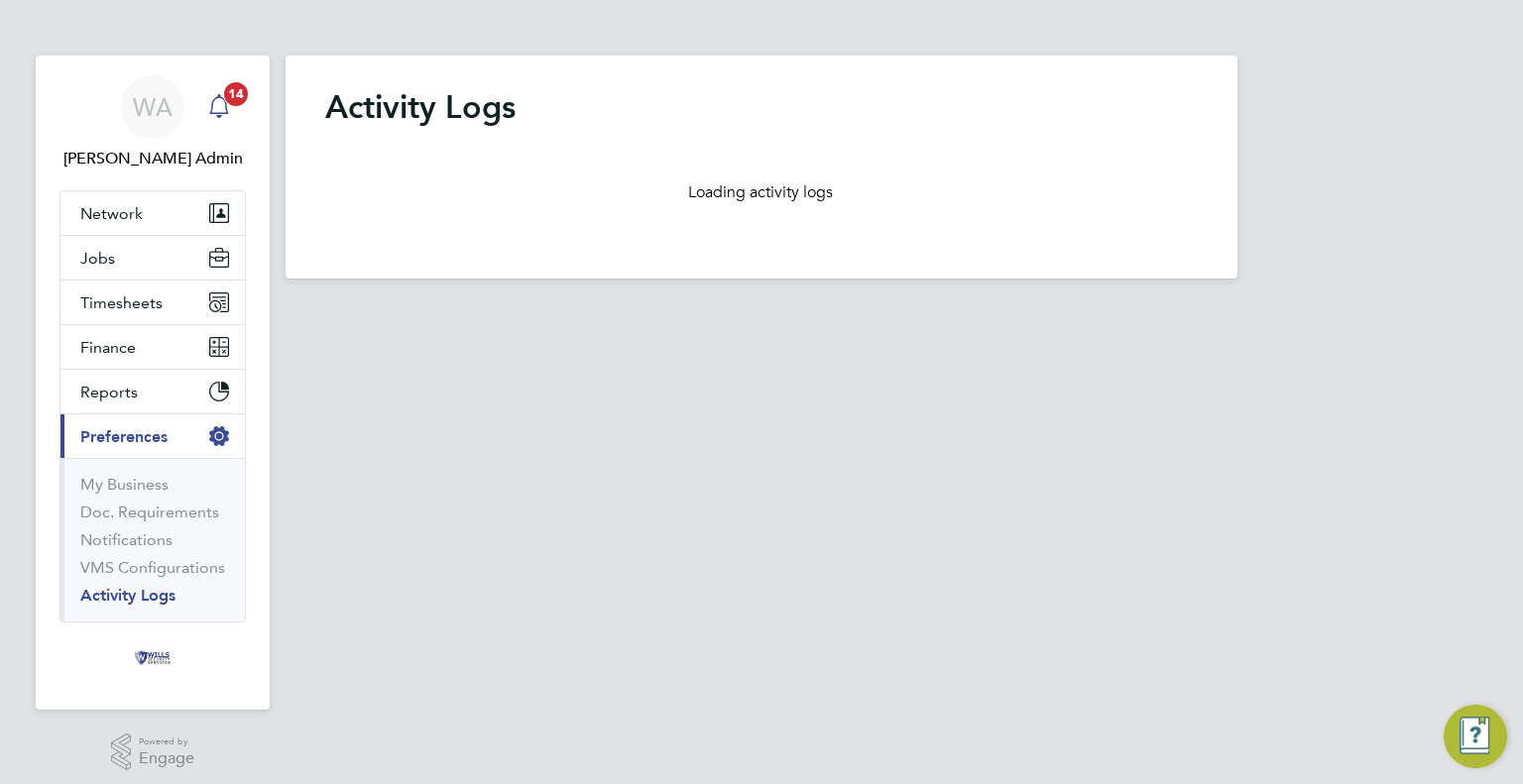 click 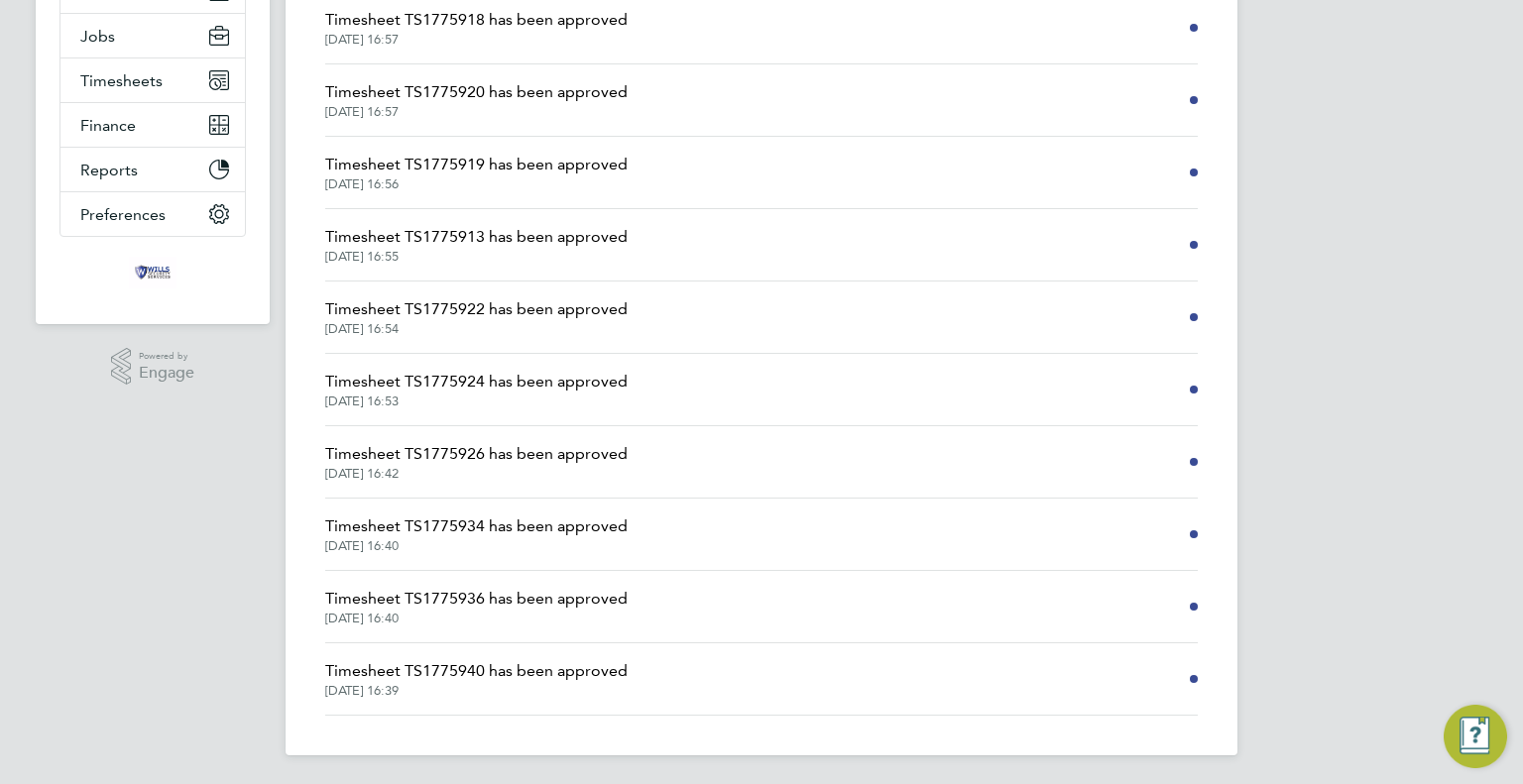 scroll, scrollTop: 0, scrollLeft: 0, axis: both 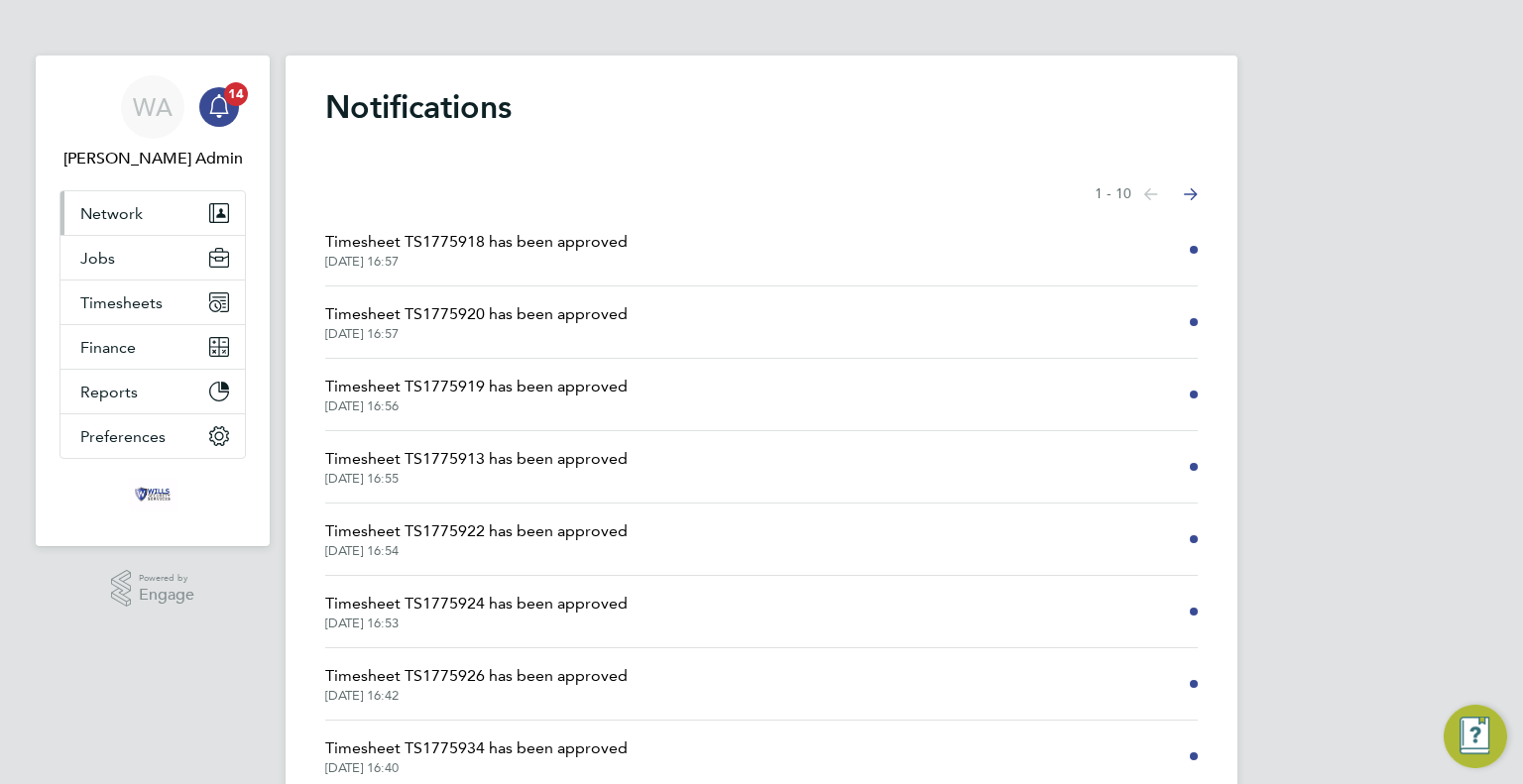 drag, startPoint x: 148, startPoint y: 209, endPoint x: 163, endPoint y: 209, distance: 15 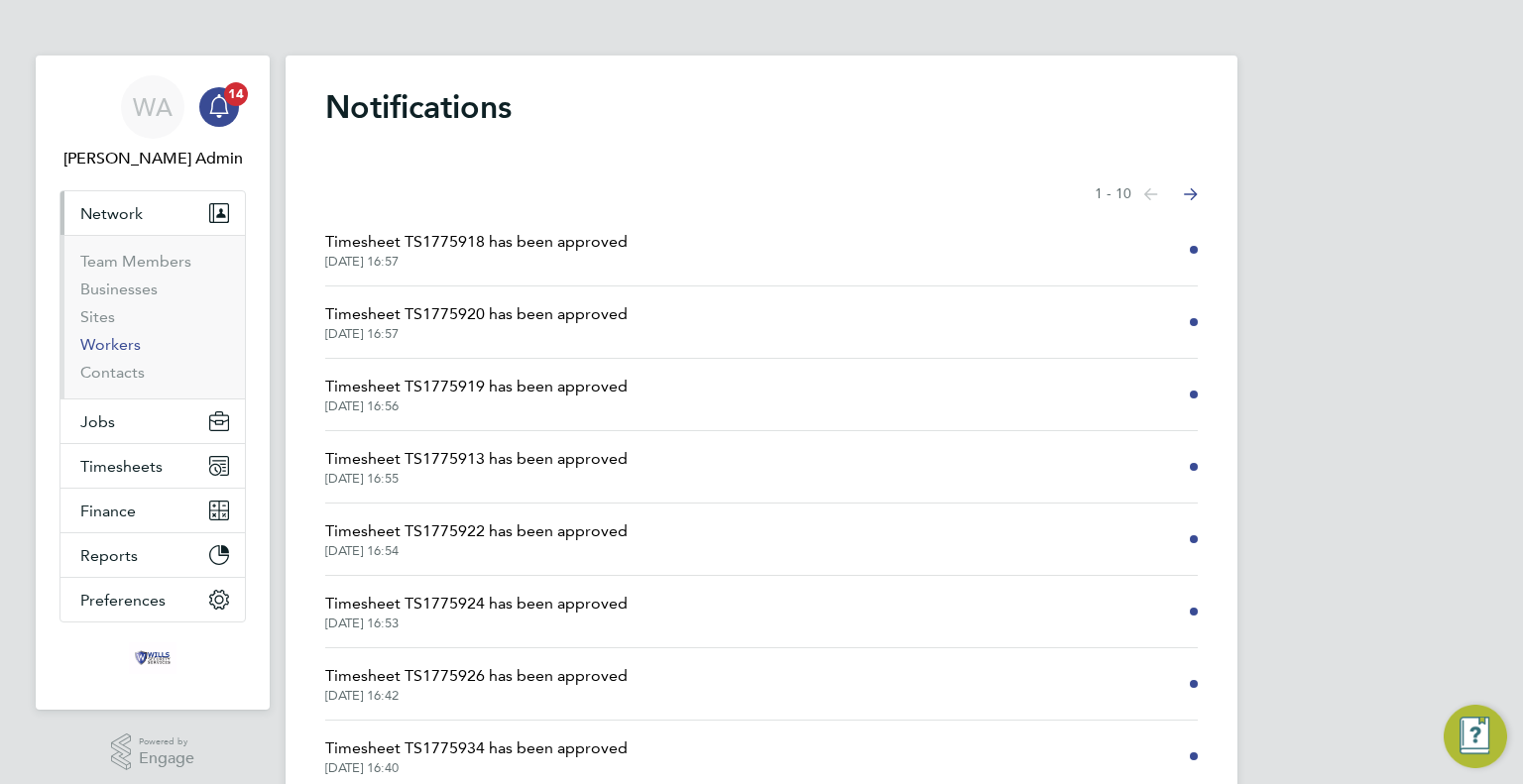 click on "Workers" at bounding box center (110, 344) 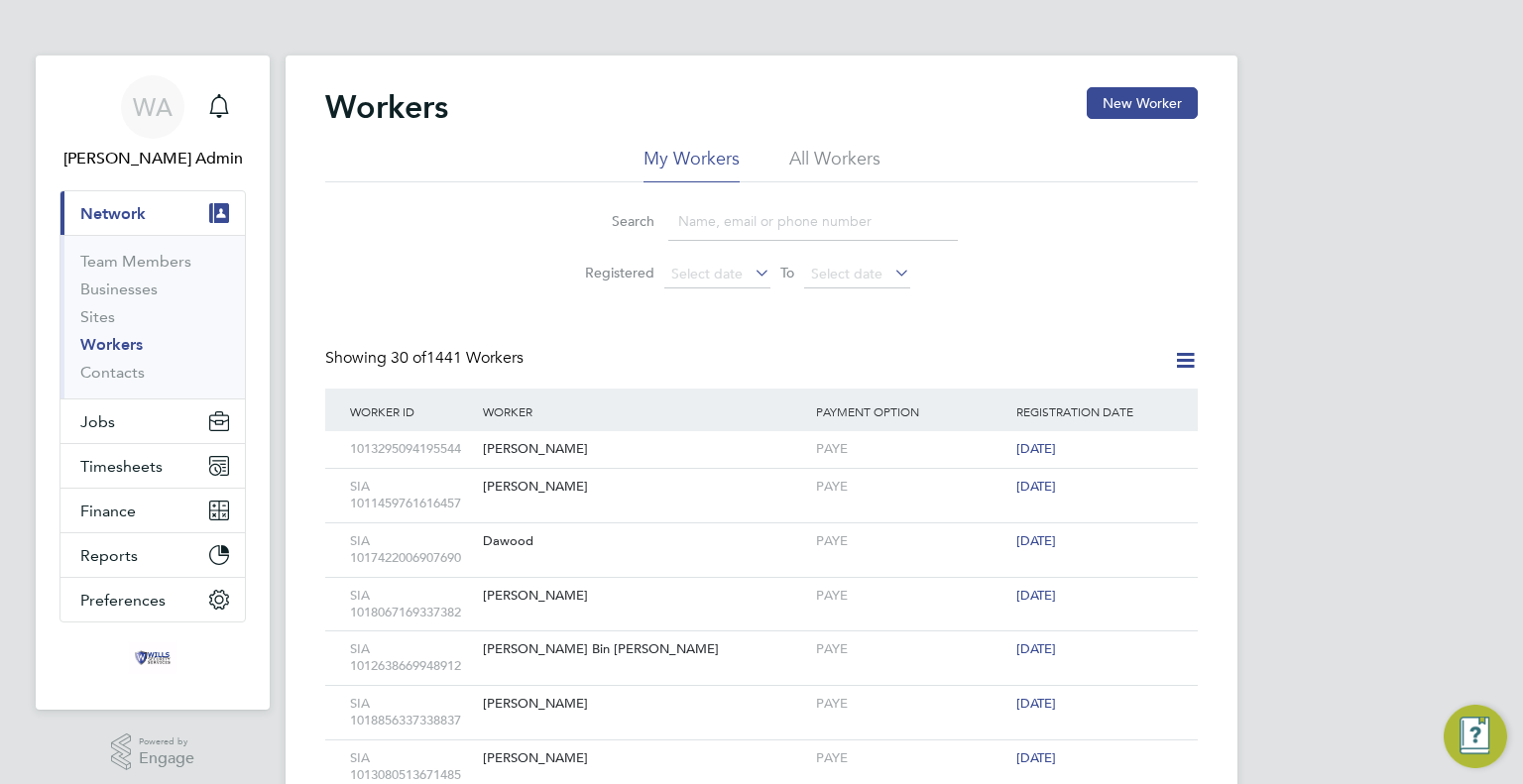 click 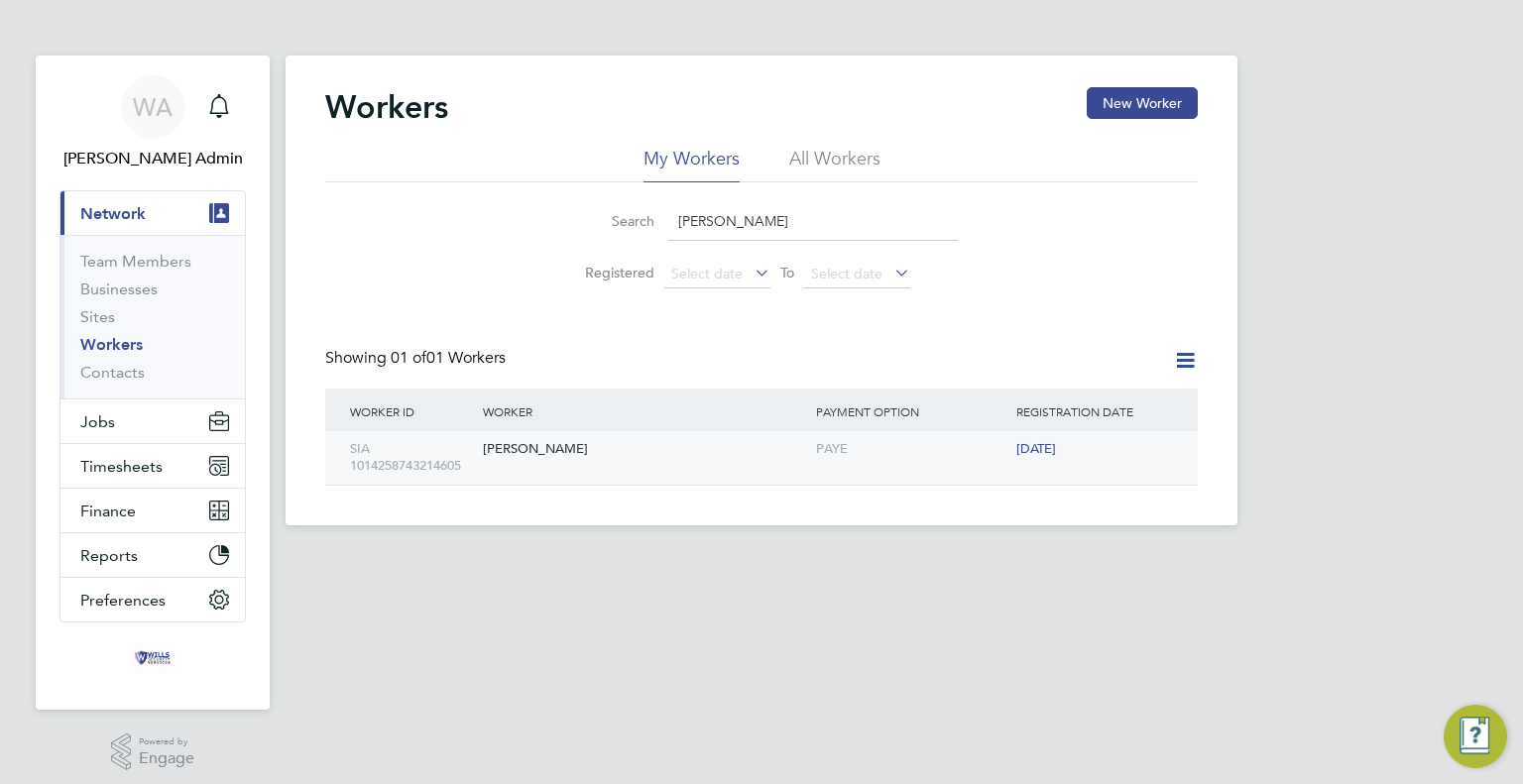 type on "syed aoon raza" 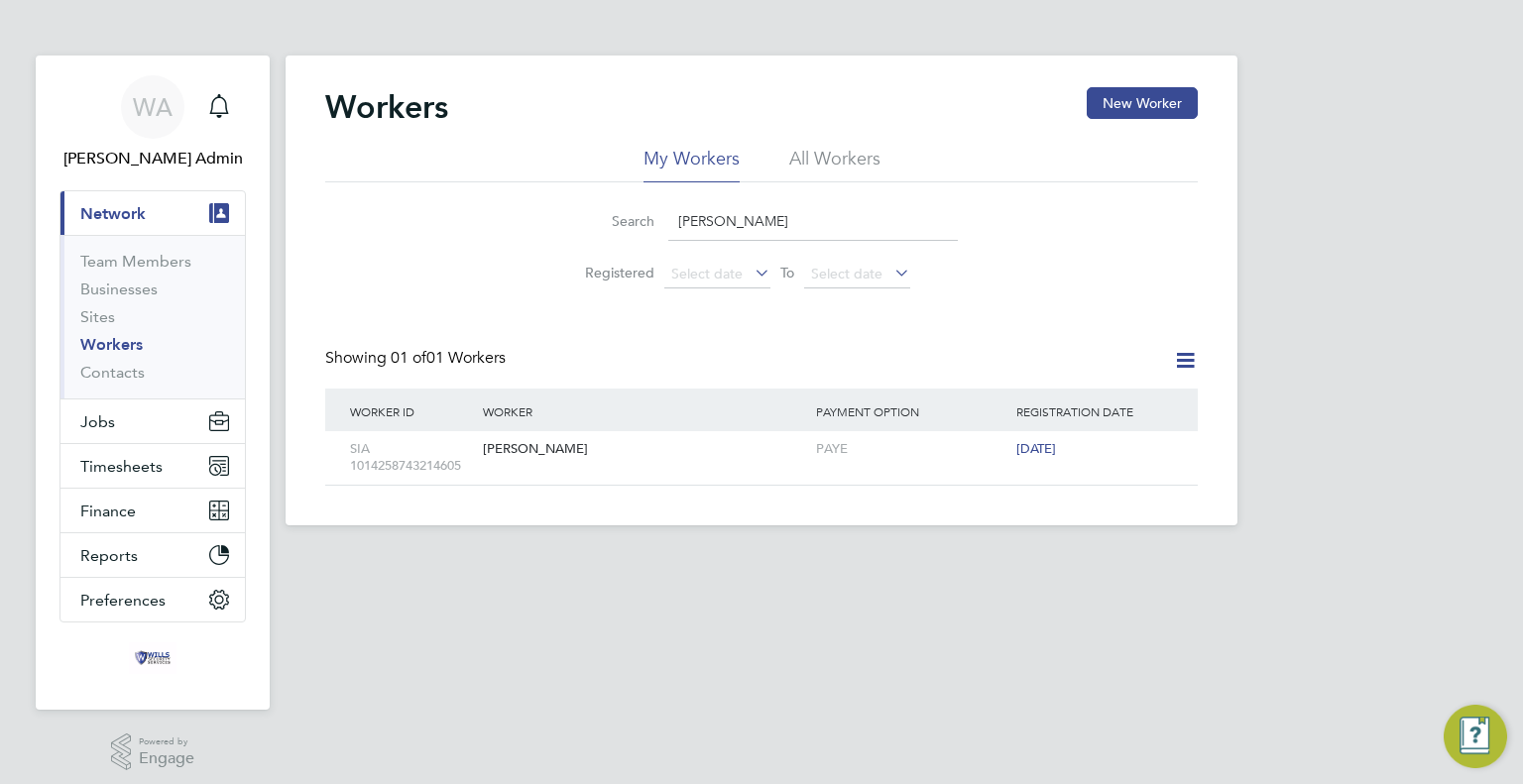 drag, startPoint x: 848, startPoint y: 594, endPoint x: 40, endPoint y: 782, distance: 829.58303 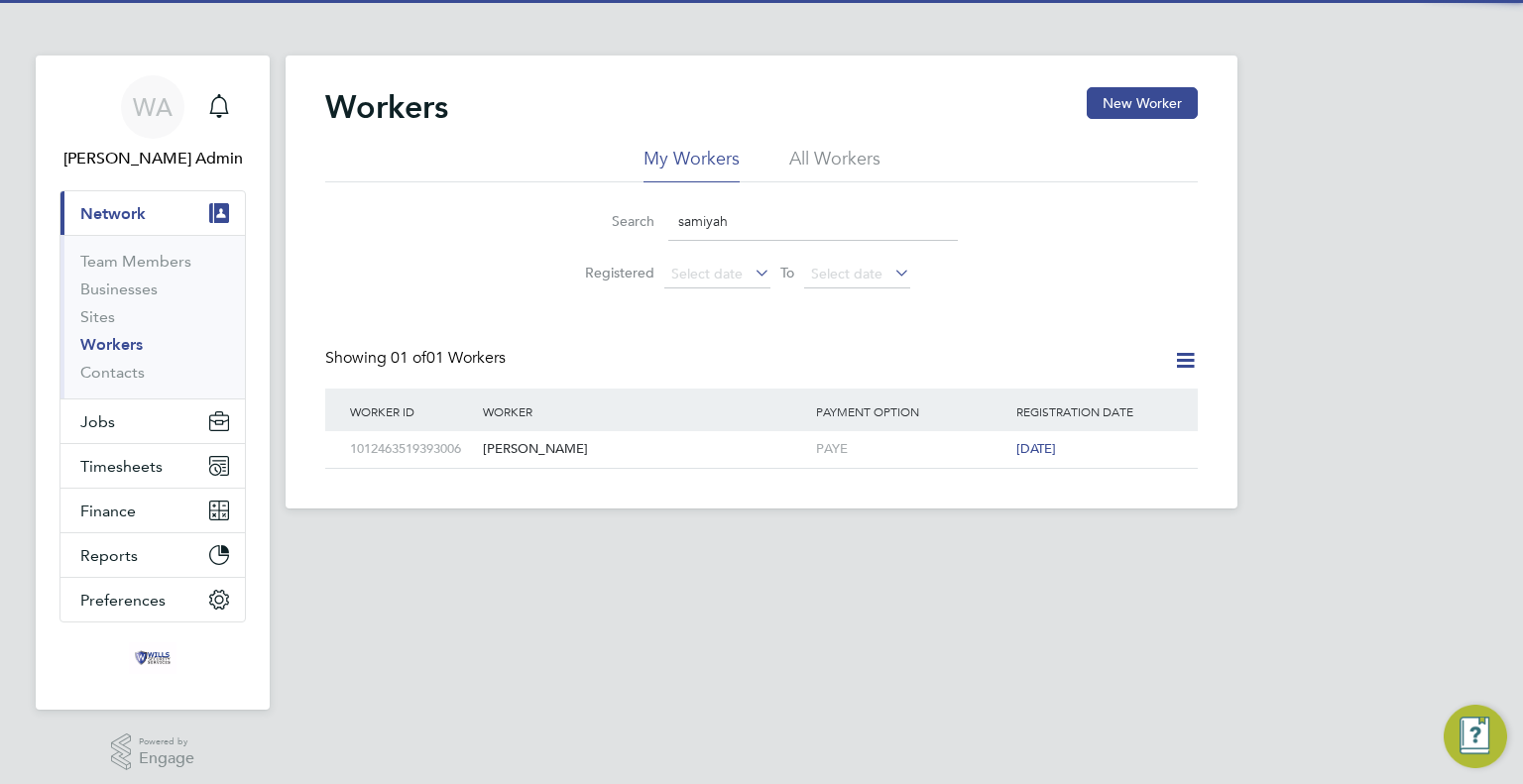 type on "samiyah" 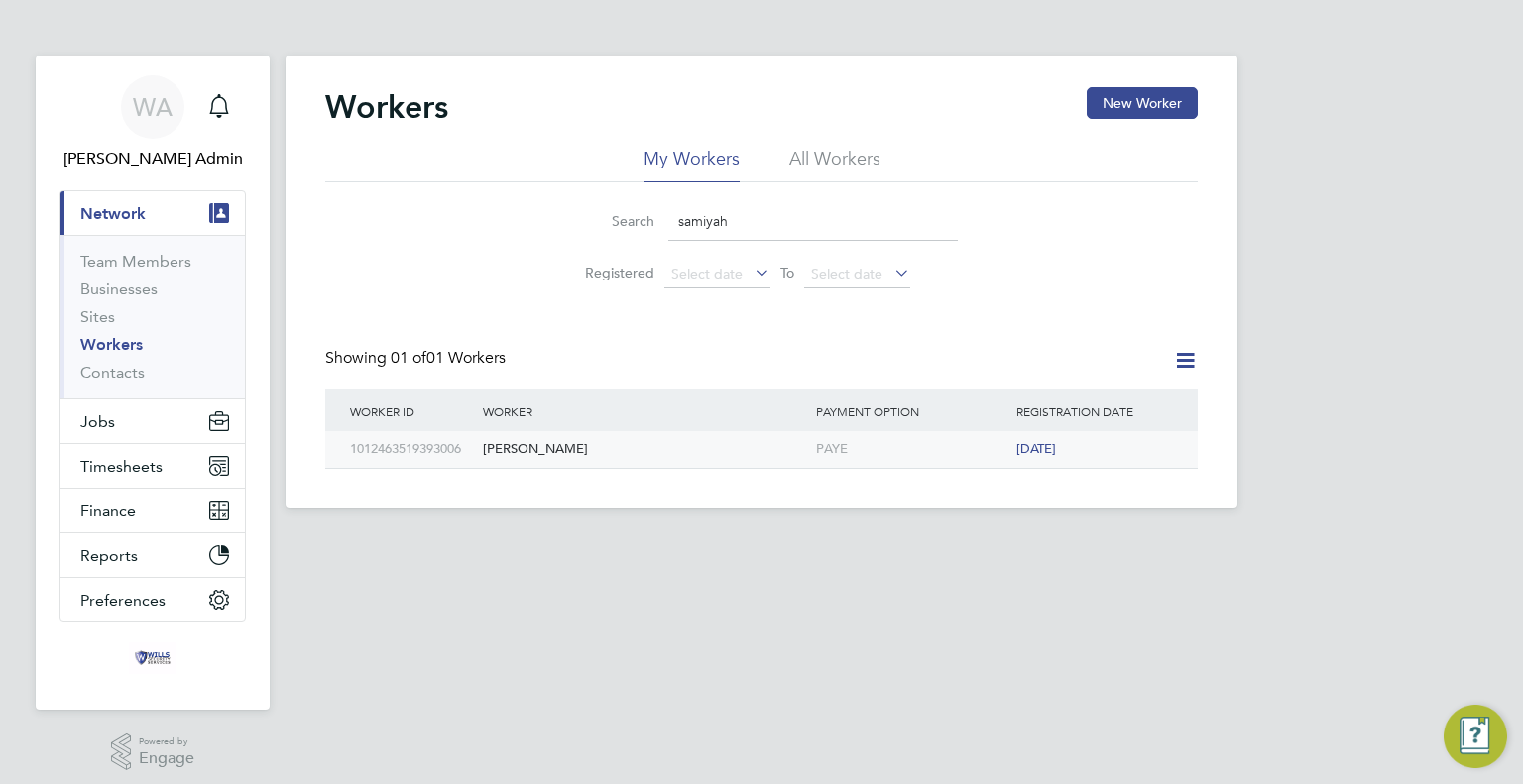 click on "Samiyah Mushtaq" 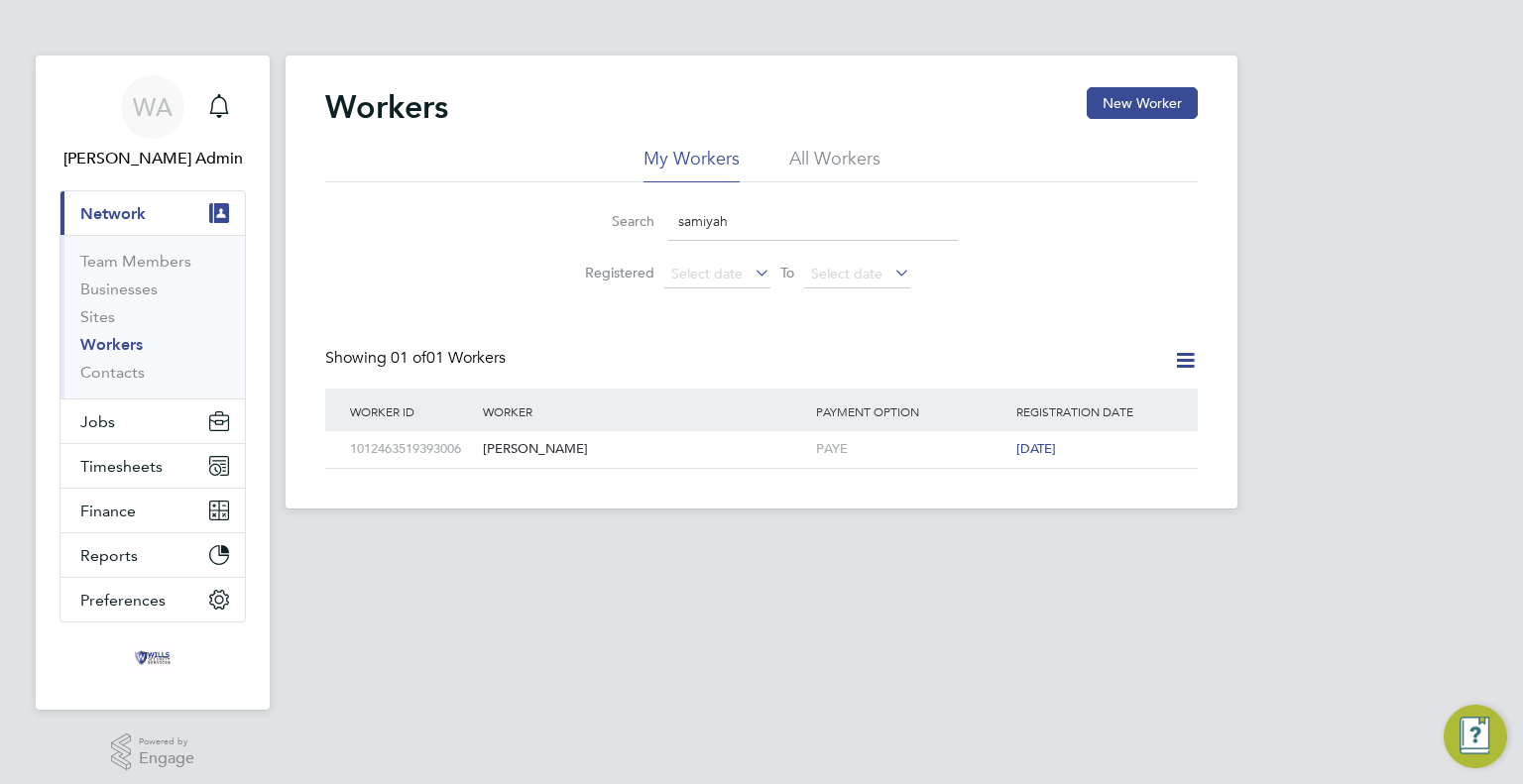 drag, startPoint x: 802, startPoint y: 226, endPoint x: 571, endPoint y: 221, distance: 231.05411 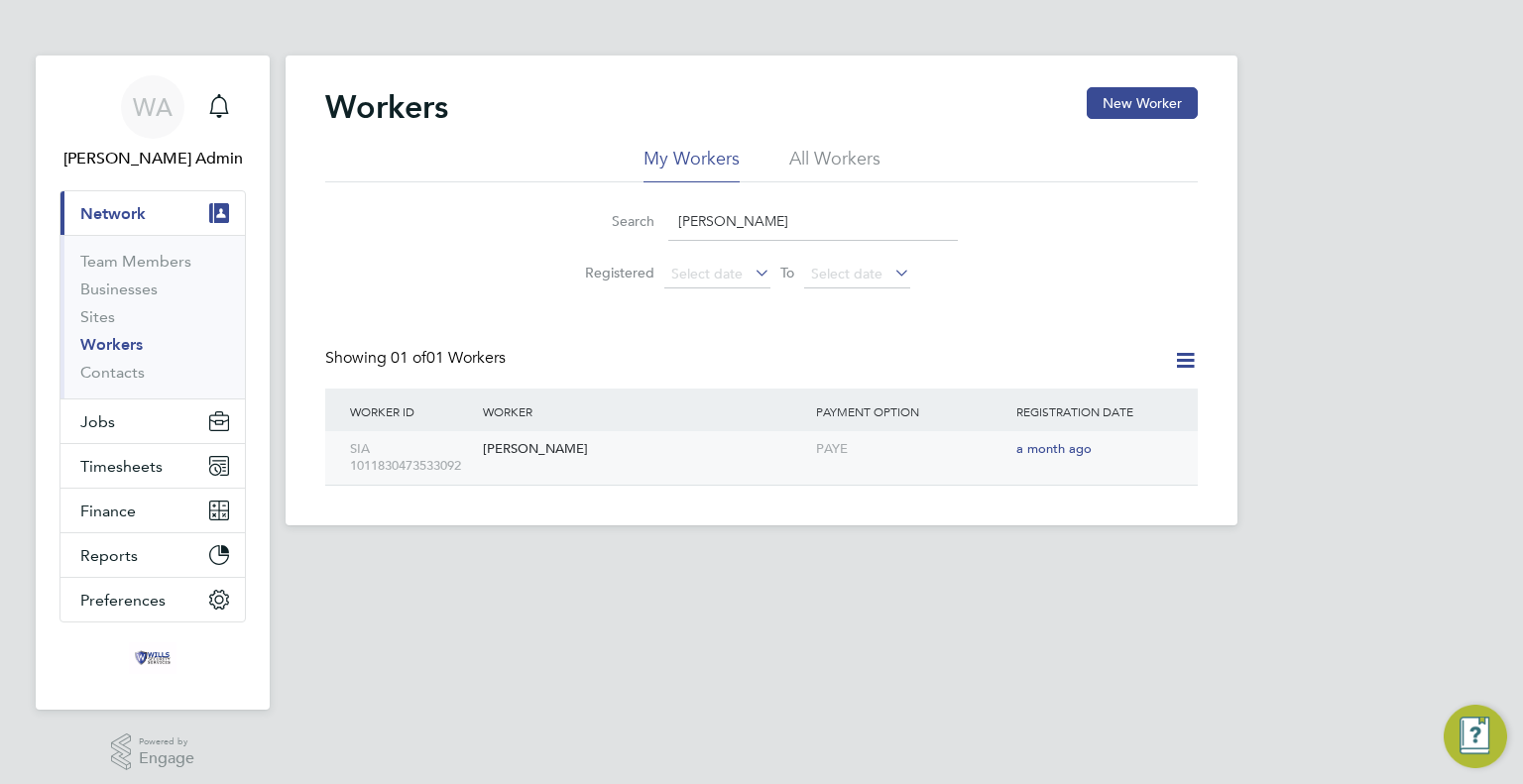 click on "Afnan Asim" 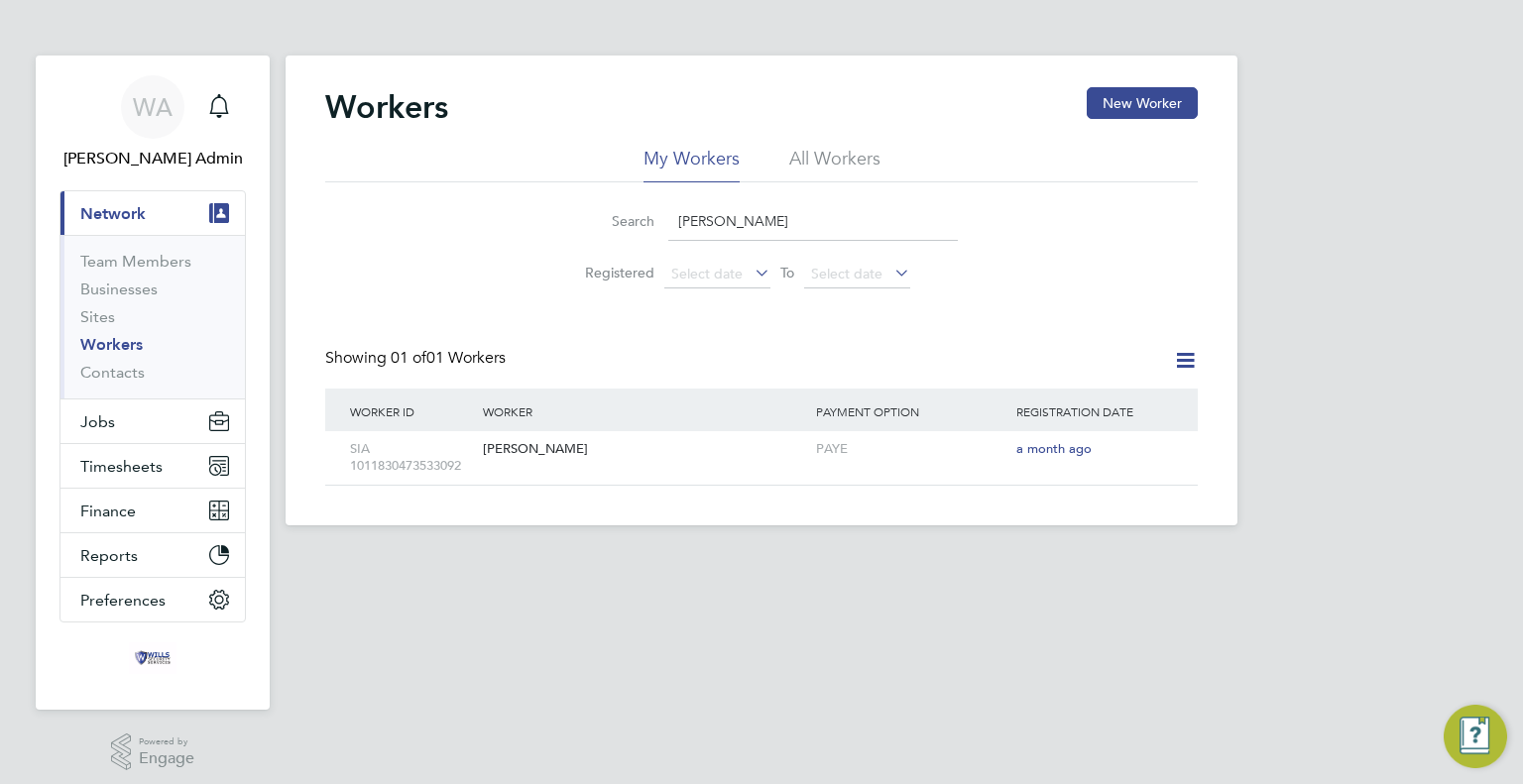 drag, startPoint x: 797, startPoint y: 227, endPoint x: 690, endPoint y: 223, distance: 107.07474 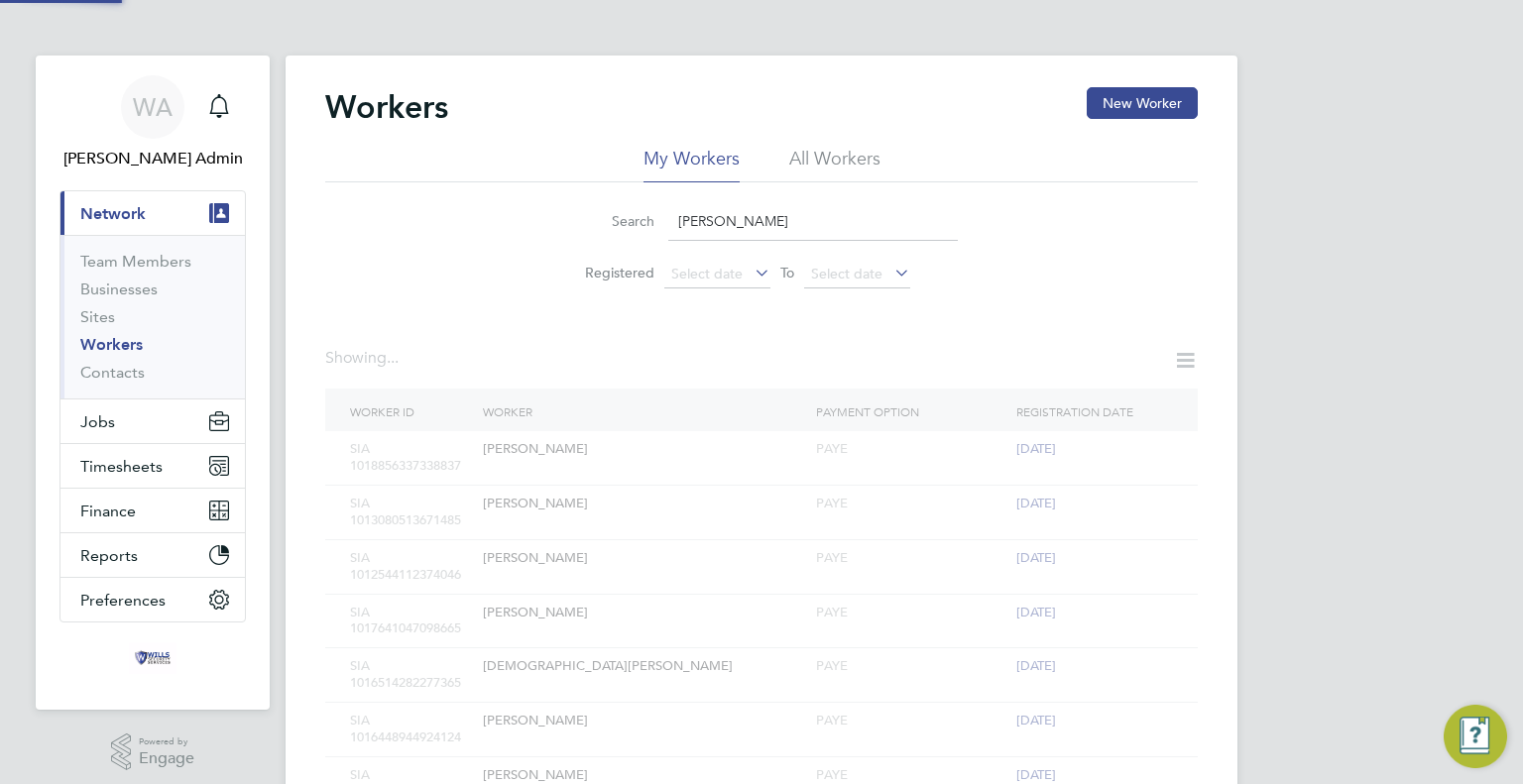type on "asif ali" 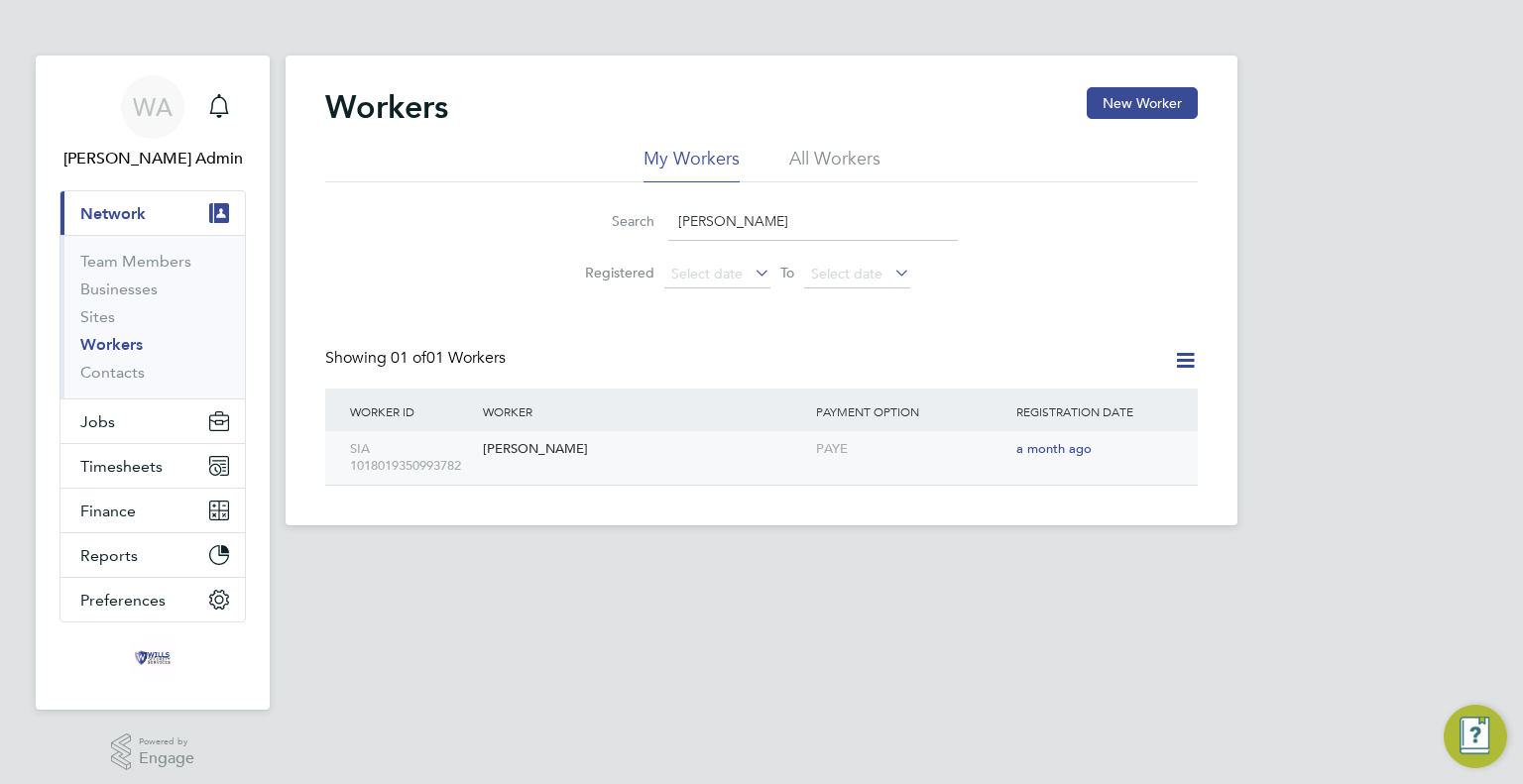 click on "[PERSON_NAME]" 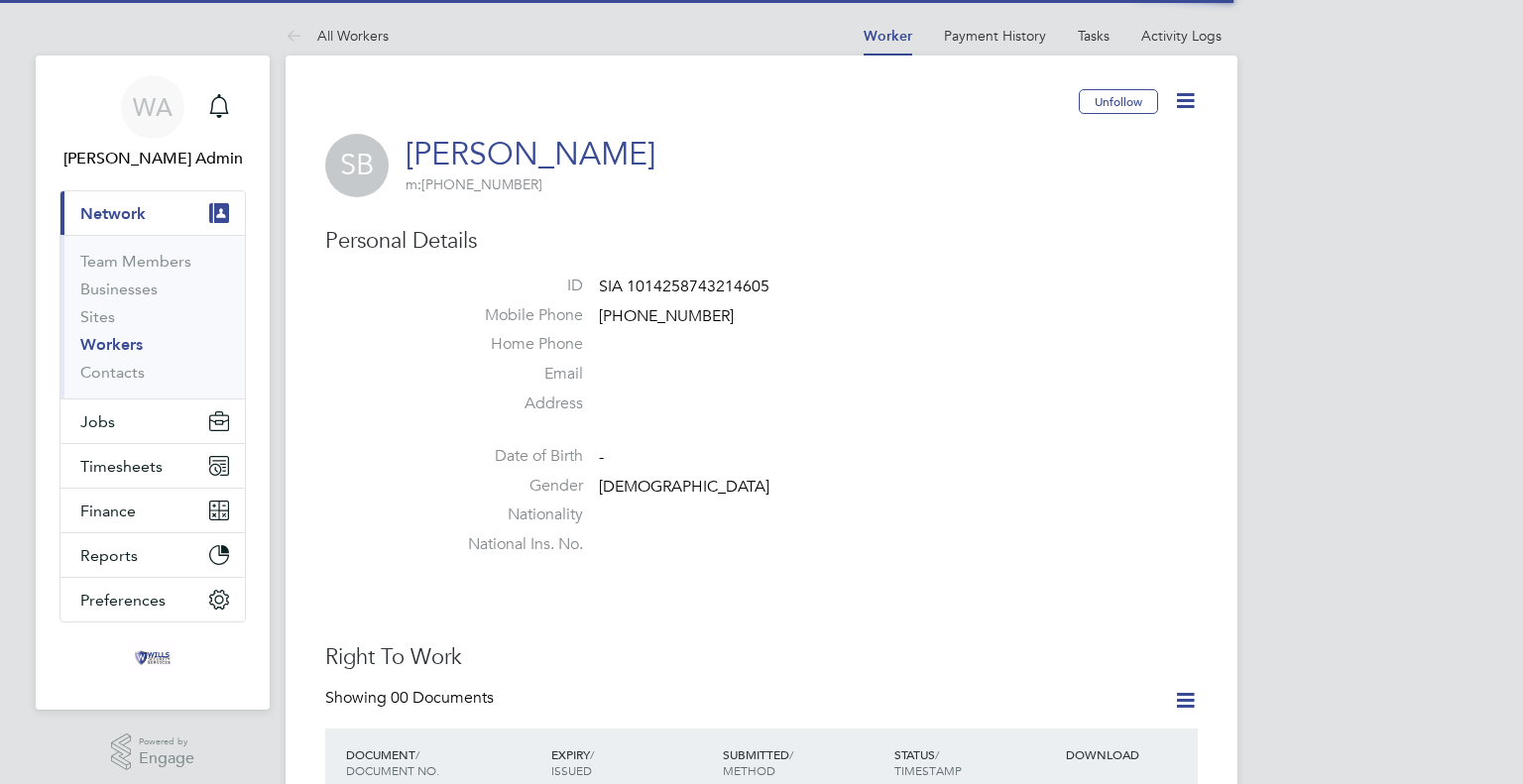 scroll, scrollTop: 0, scrollLeft: 0, axis: both 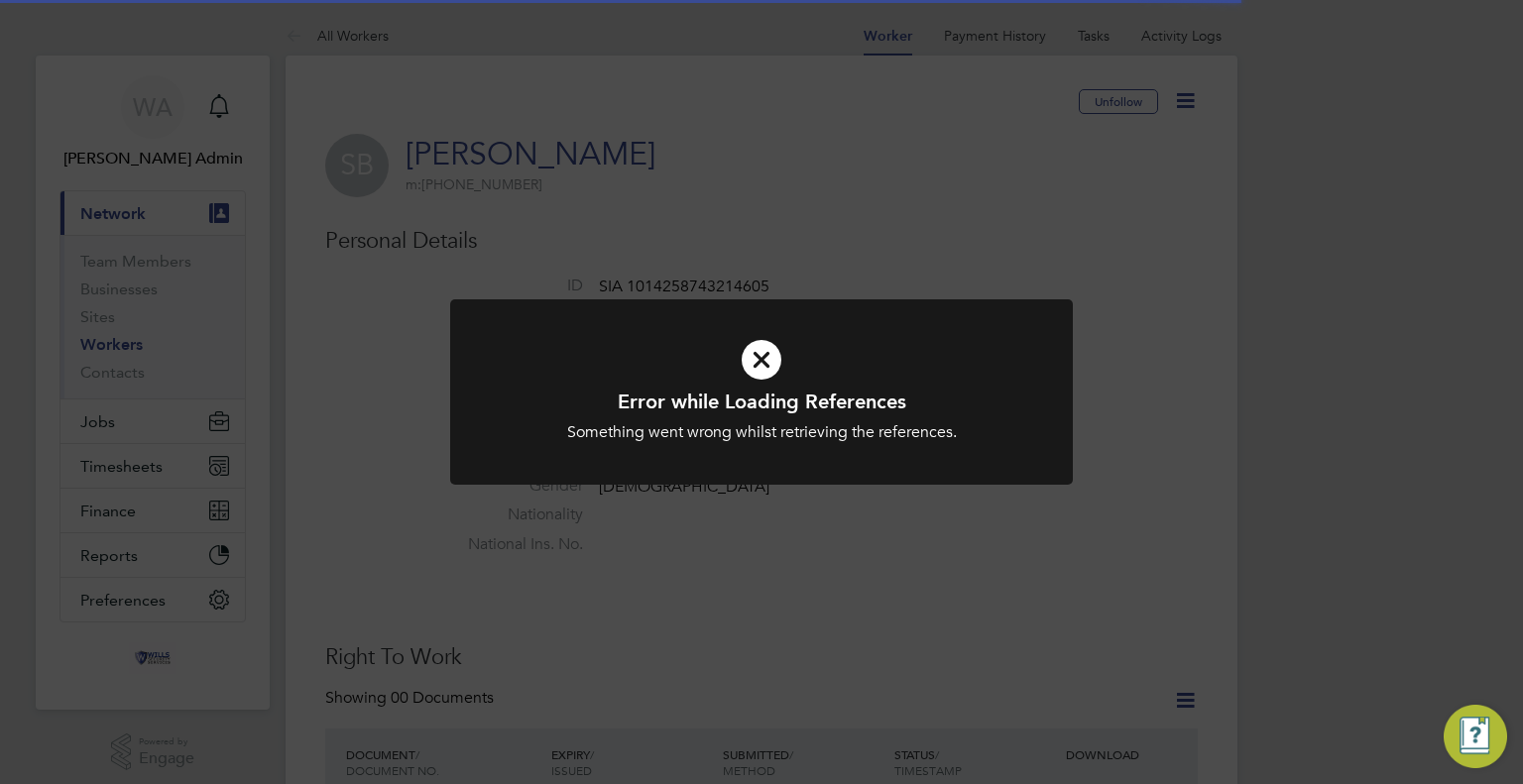 click on "Error while Loading References Something went wrong whilst retrieving the references. Cancel Okay" 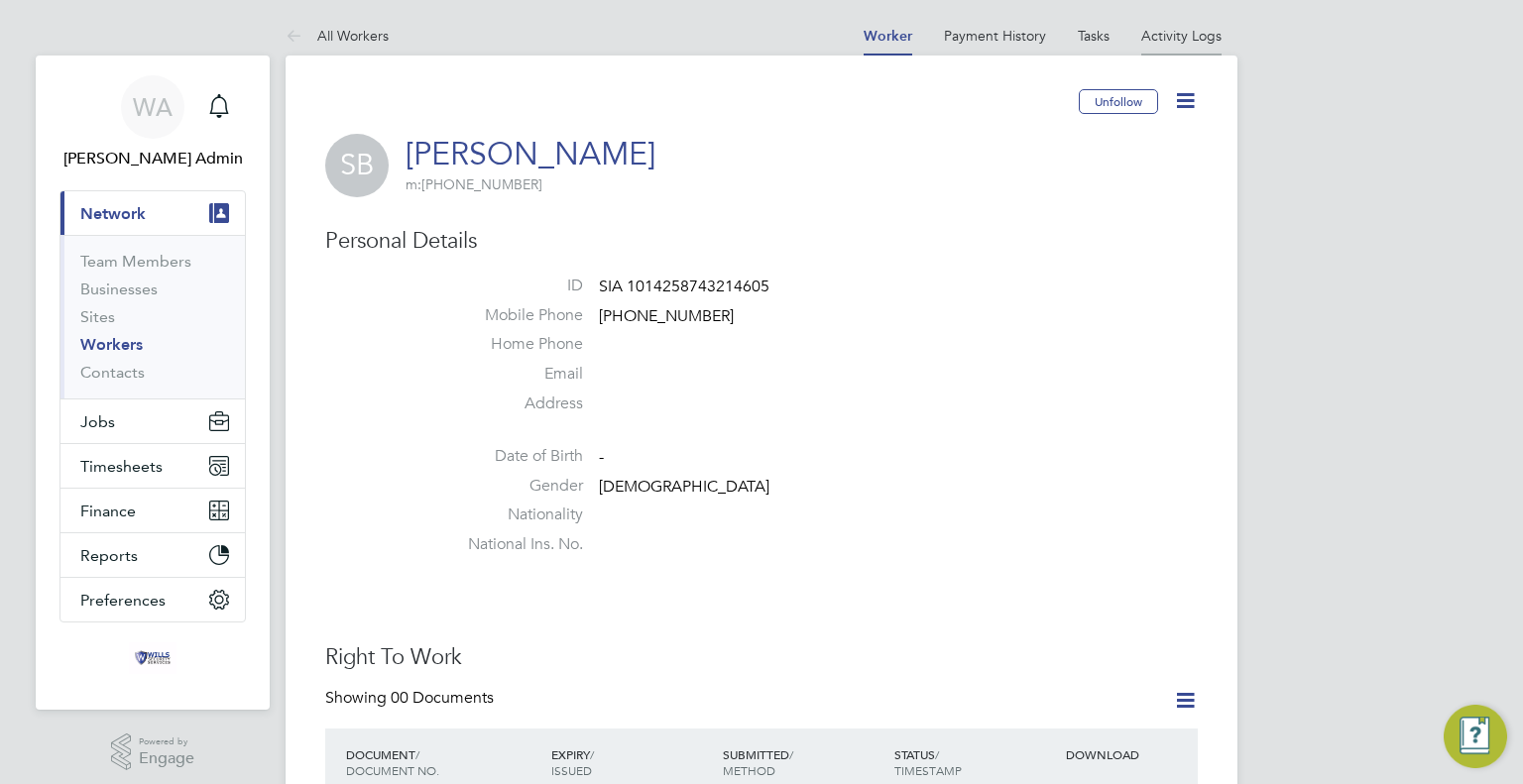 click on "Activity Logs" at bounding box center (1181, 36) 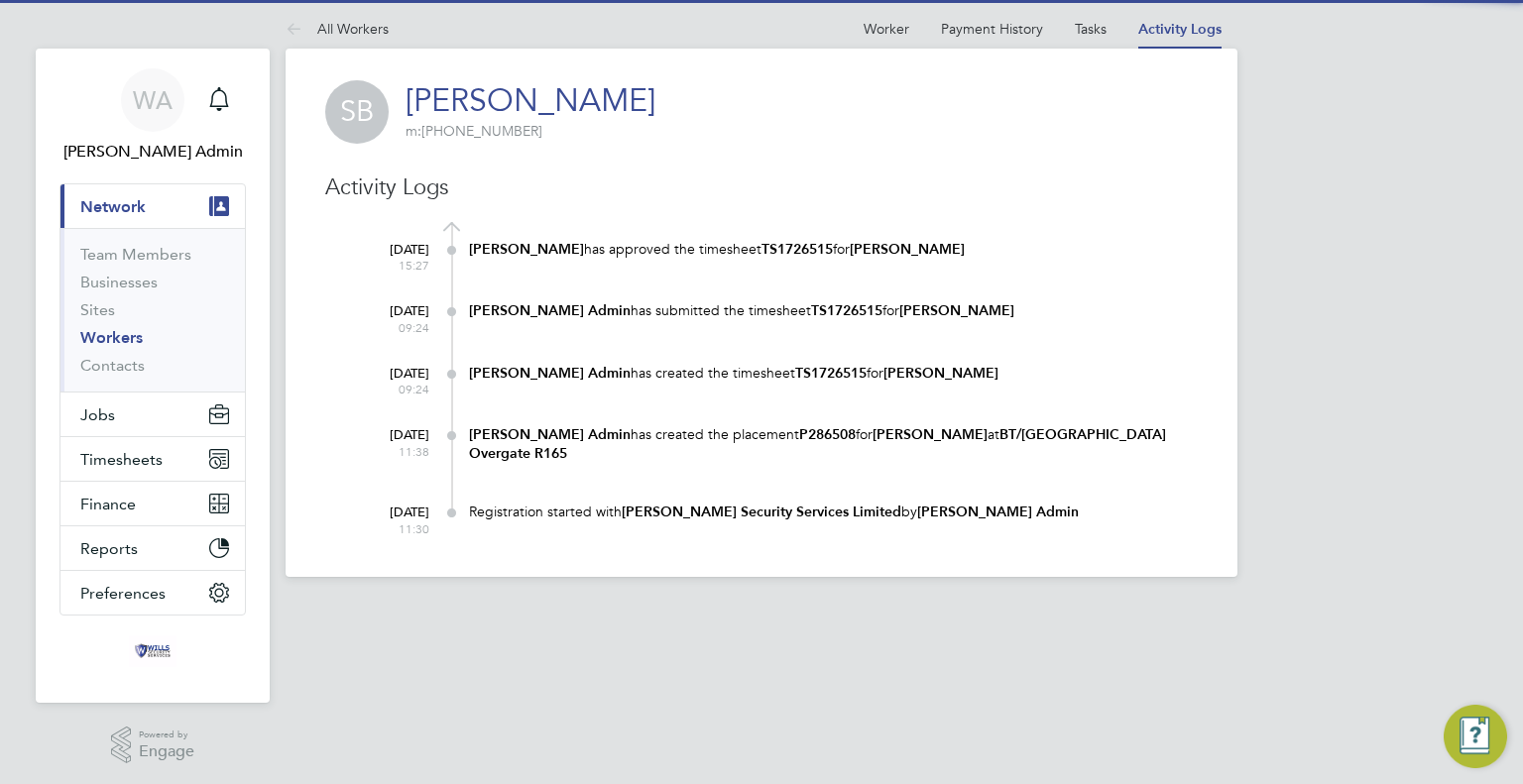 scroll, scrollTop: 8, scrollLeft: 0, axis: vertical 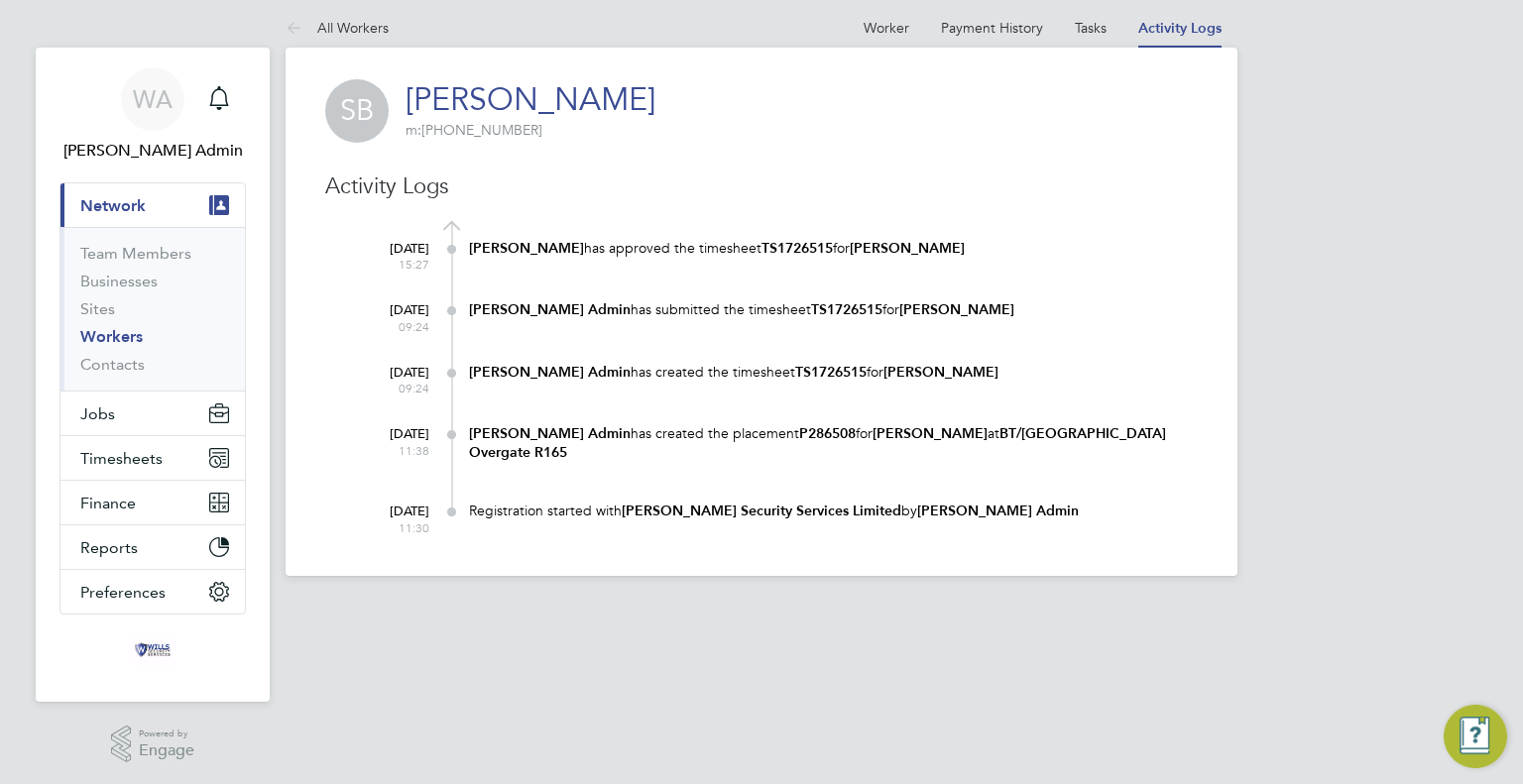 drag, startPoint x: 738, startPoint y: 181, endPoint x: 937, endPoint y: 117, distance: 209.03827 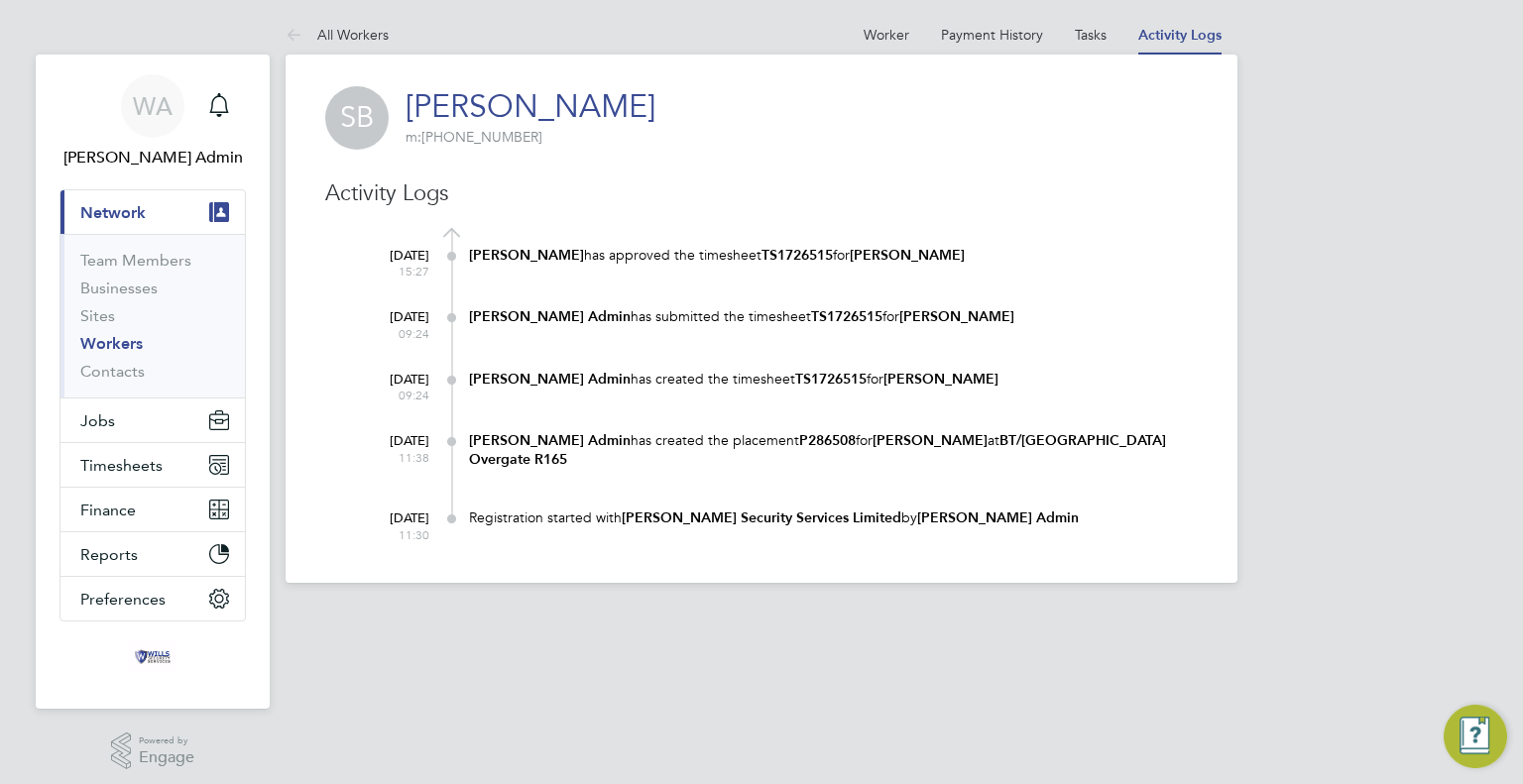 scroll, scrollTop: 0, scrollLeft: 0, axis: both 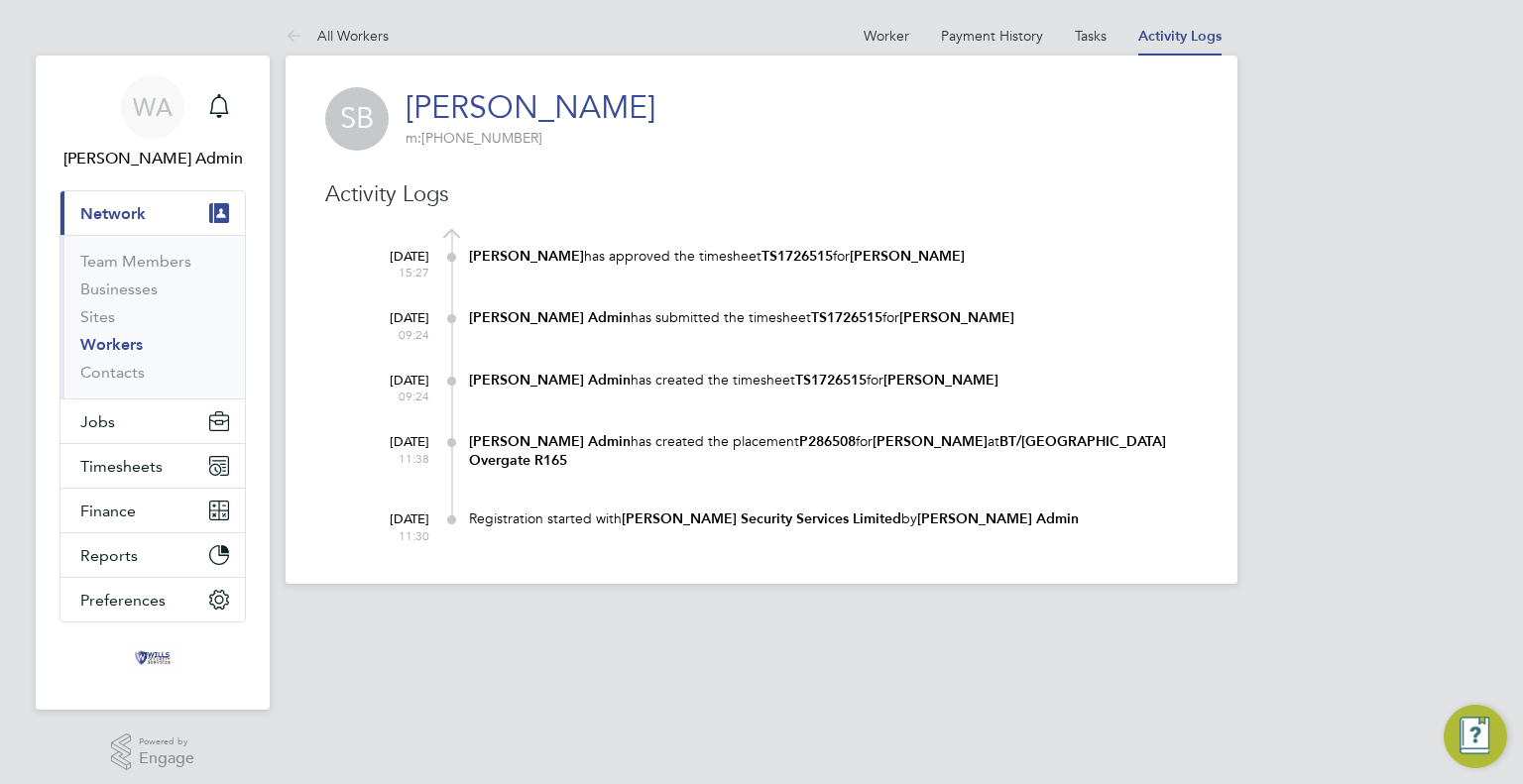 click on "Activity Logs" 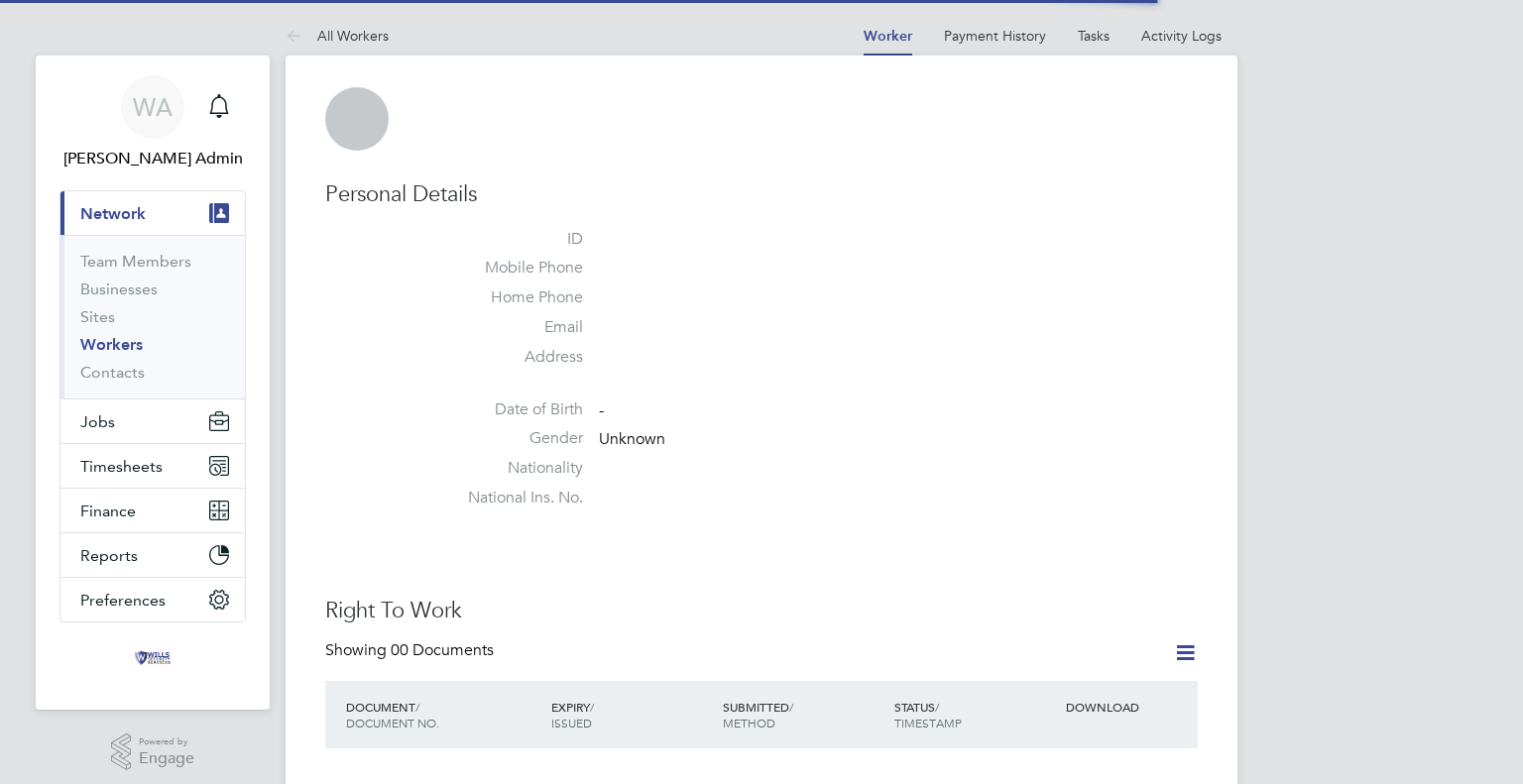 scroll, scrollTop: 0, scrollLeft: 0, axis: both 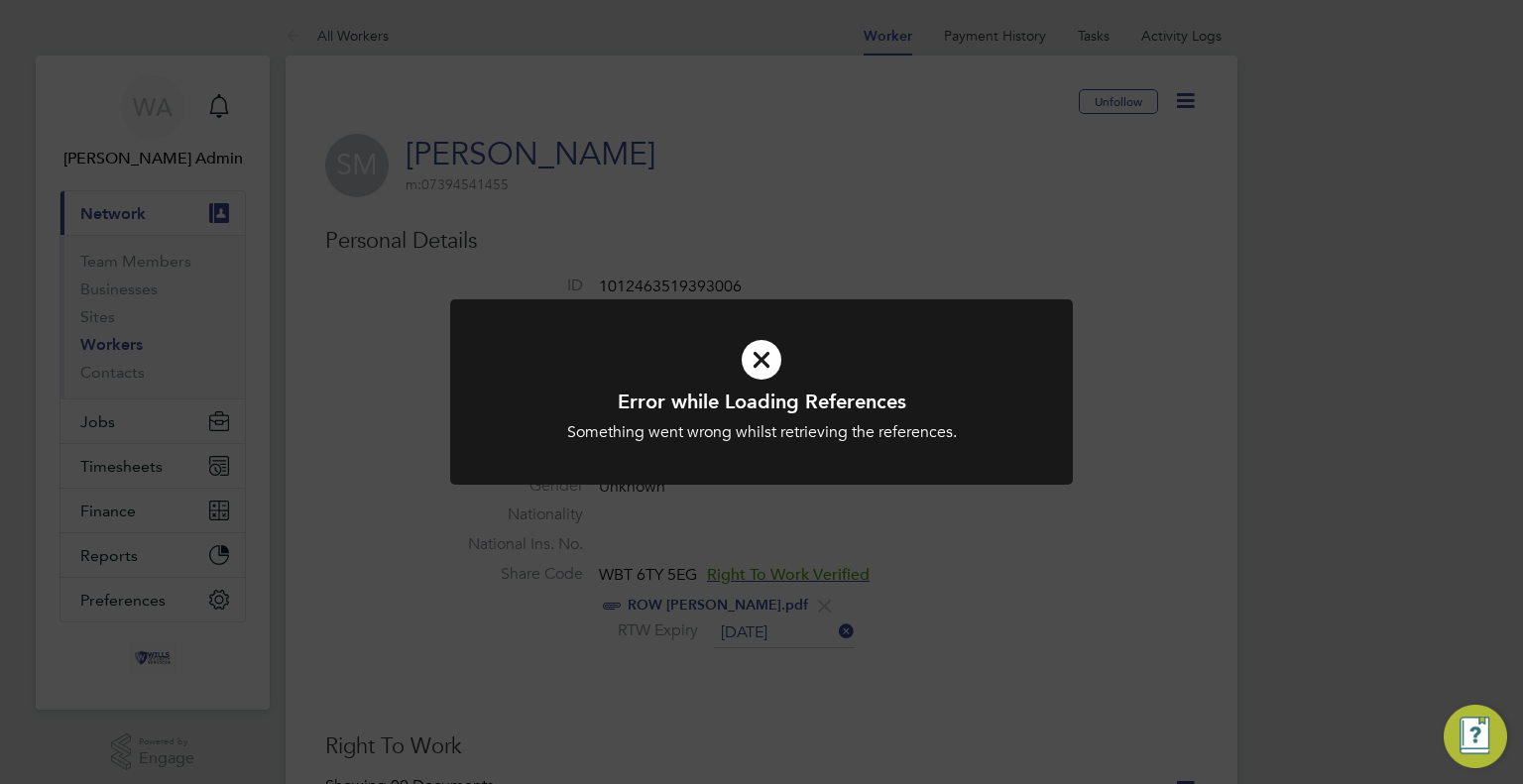 click at bounding box center (762, 360) 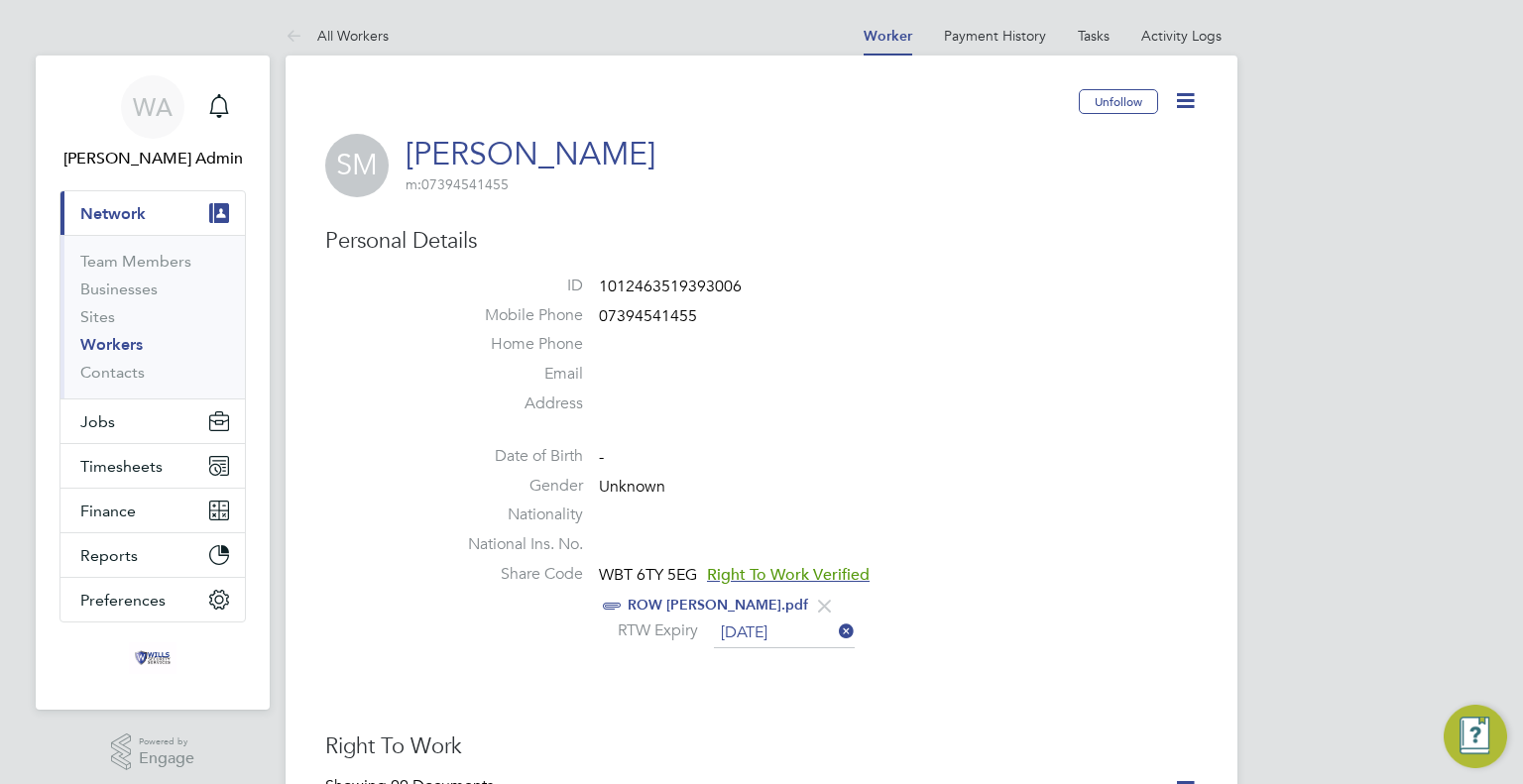 click on "Unfollow SM Samiyah Mushtaq     m:  07394541455   Personal Details ID     1012463519393006 Mobile Phone   07394541455 Home Phone   Email   Address Date of Birth   - Gender   Unknown Nationality   National Ins. No.   Share Code   WBT 6TY 5EG Right To Work Verified     ROW Samiyah Mushtaq.pdf     RTW Expiry   12 Jun 2026 Right To Work Showing   00 Documents DOCUMENT  / DOCUMENT NO. EXPIRY  / ISSUED SUBMITTED  / METHOD STATUS  / TIMESTAMP DOWNLOAD This worker needs to supply evidence for their Right To Work. Compliance Documents Showing   01 Documents DOCUMENT  / DOC. SETTINGS EXPIRY  / ISSUED SUBMITTED  / METHOD STATUS  / TIMESTAMP ACCESS SIA Required For Payment 15 May 2028 16 Jun 2025  16 Jun 2025, 15:17 Manual by Wills Admin.  Verified 16 Jun 2025, 15:17 by Wills Admin. Internal Team, Workers & End Hirers   Create New Document Engagement Type Engagement Type PAYE Direct / PAYE Start Date 26 May 2025 End Date - Status Current Industry   Security & Safety Payment Details P45 Certificate   Don't know Tax Code" 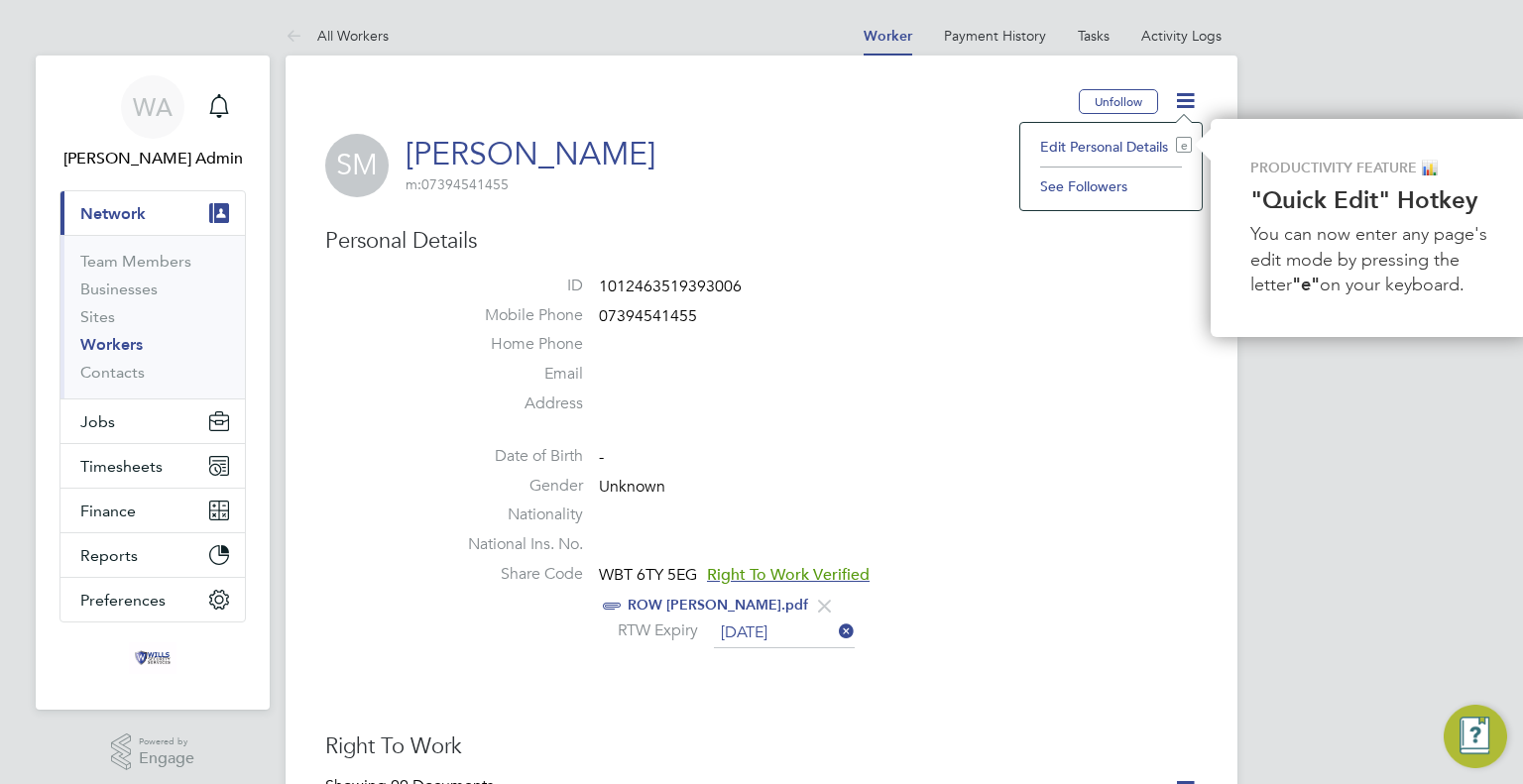 scroll, scrollTop: 0, scrollLeft: 4, axis: horizontal 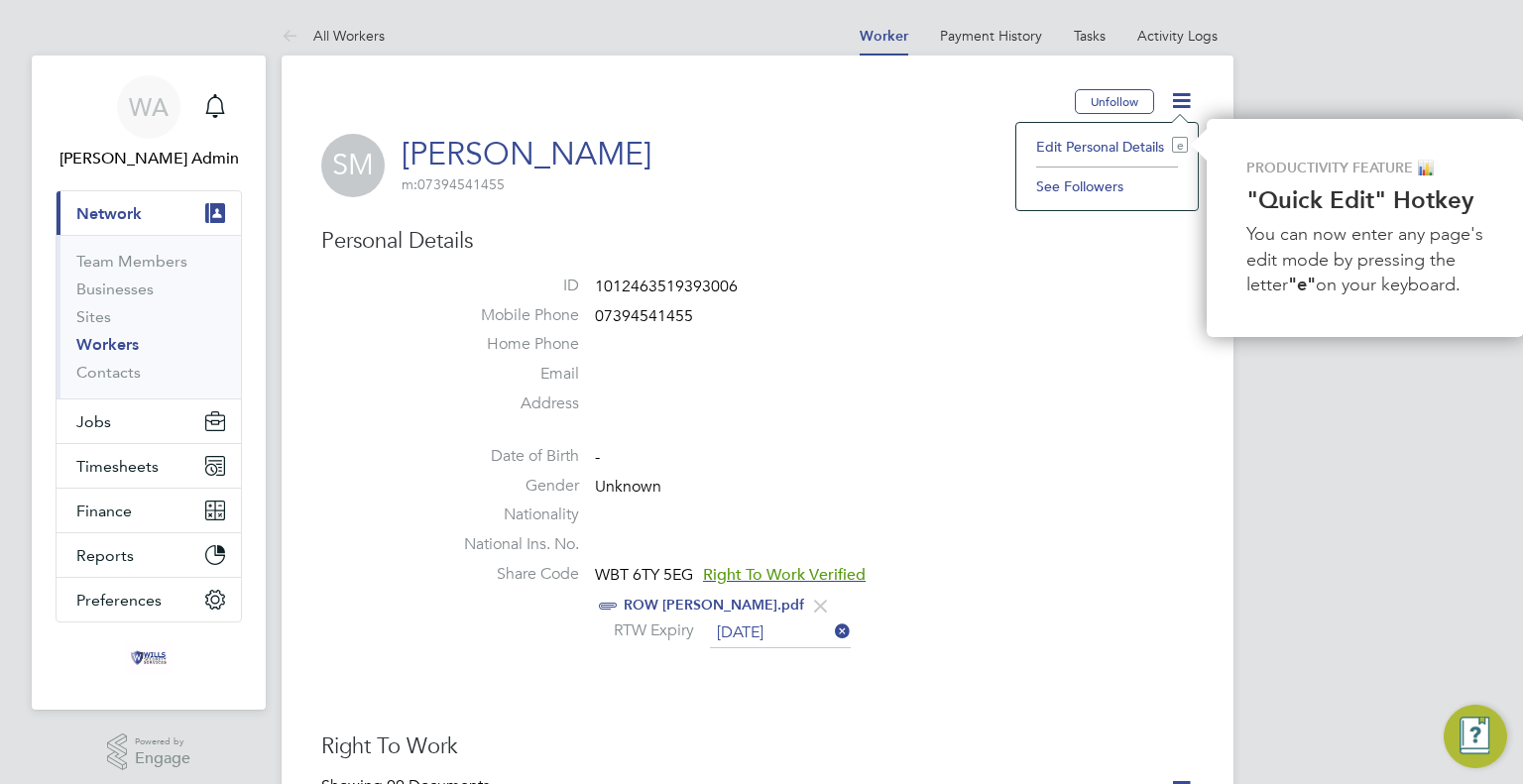 drag, startPoint x: 1046, startPoint y: 304, endPoint x: 1160, endPoint y: 70, distance: 260.2921 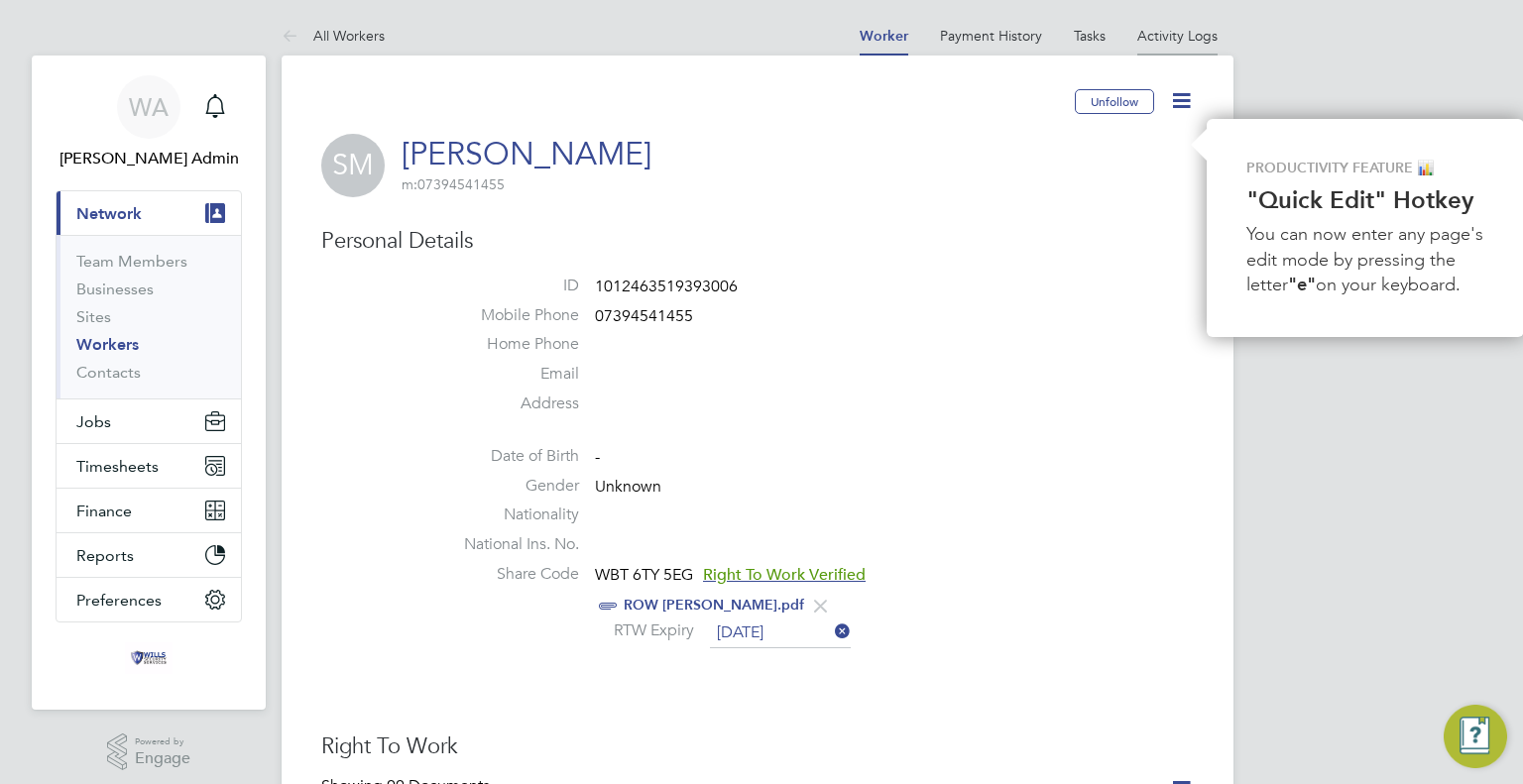 scroll, scrollTop: 0, scrollLeft: 0, axis: both 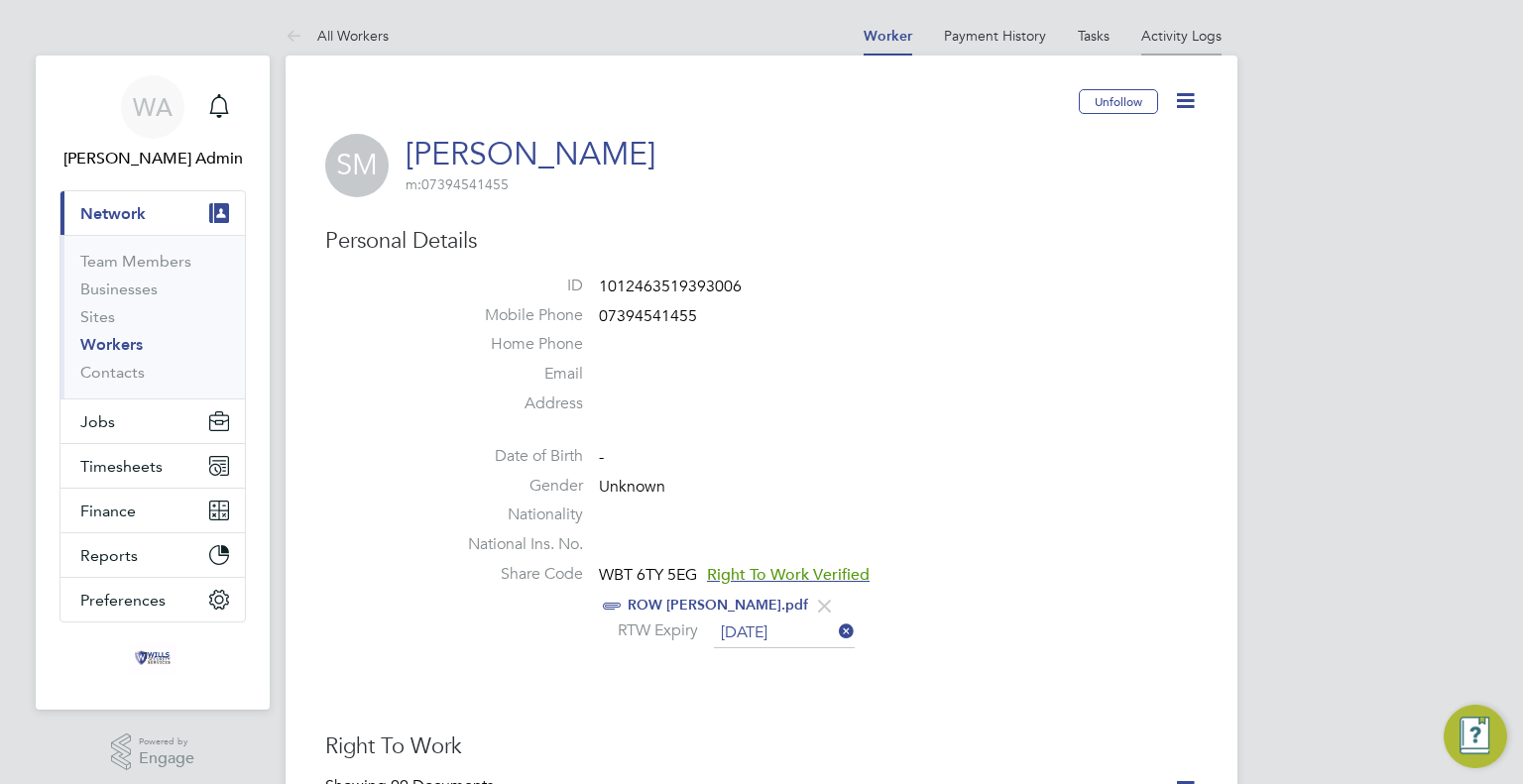 click on "Activity Logs" at bounding box center (1181, 36) 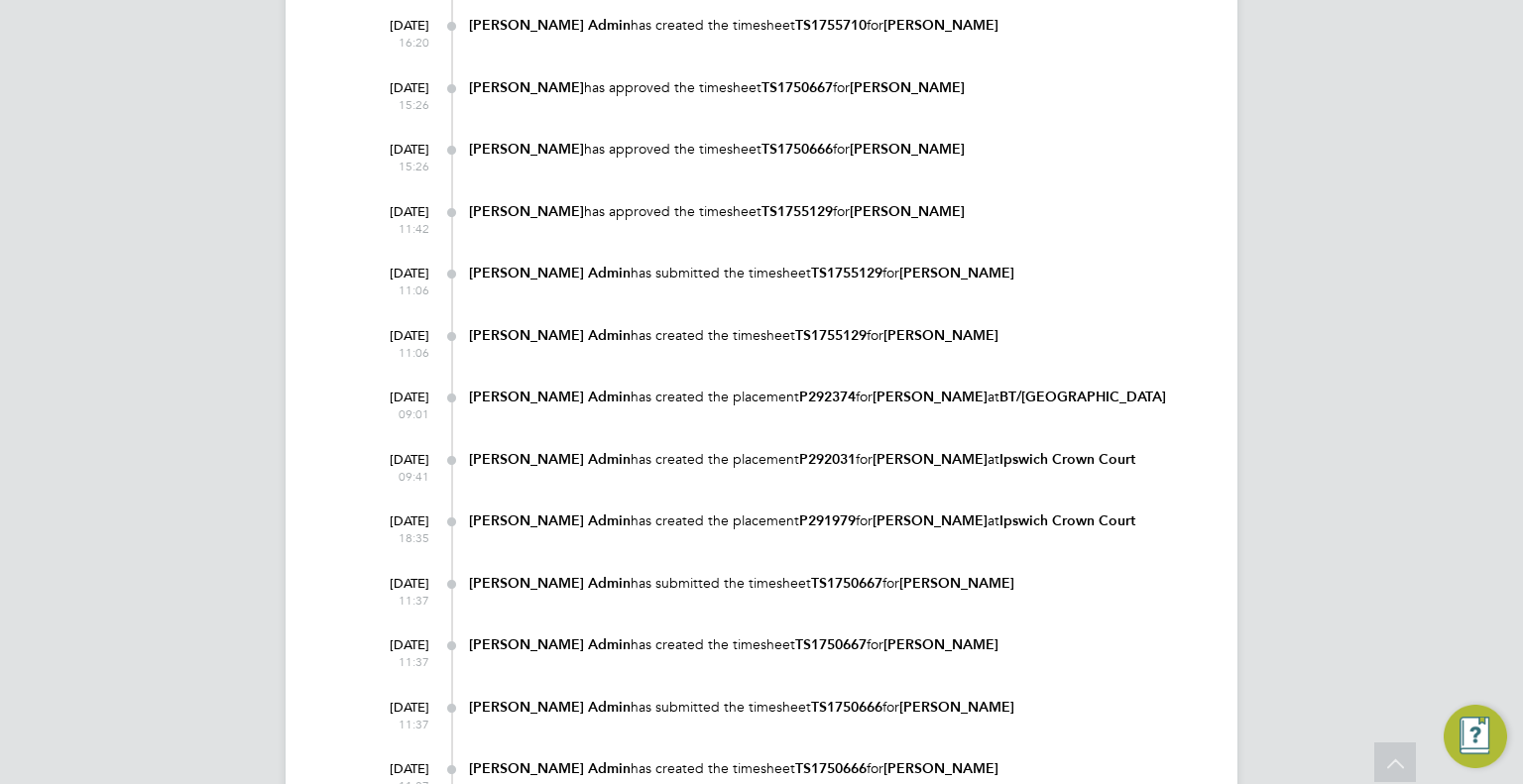scroll, scrollTop: 1091, scrollLeft: 0, axis: vertical 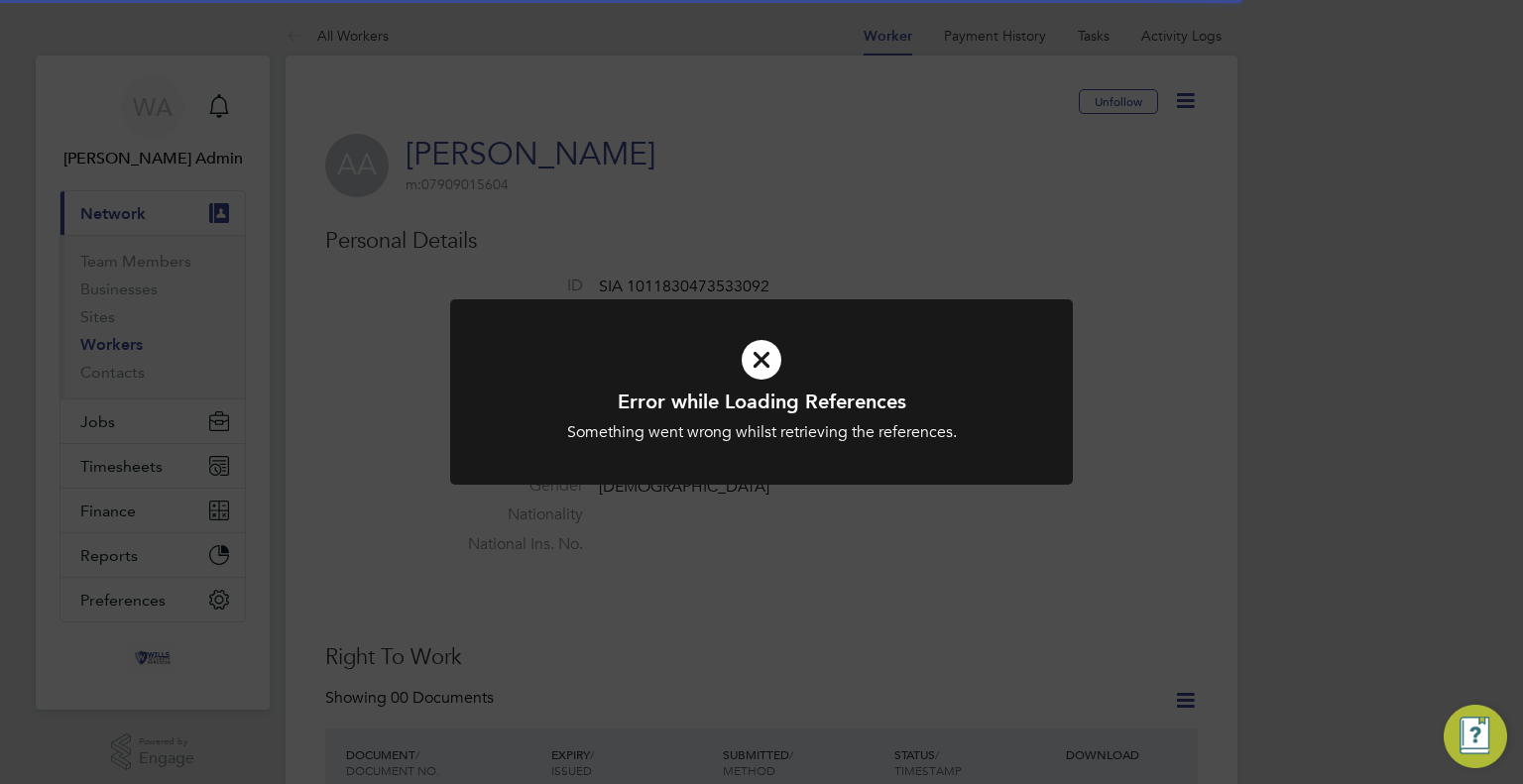 click on "Error while Loading References Something went wrong whilst retrieving the references. Cancel Okay" 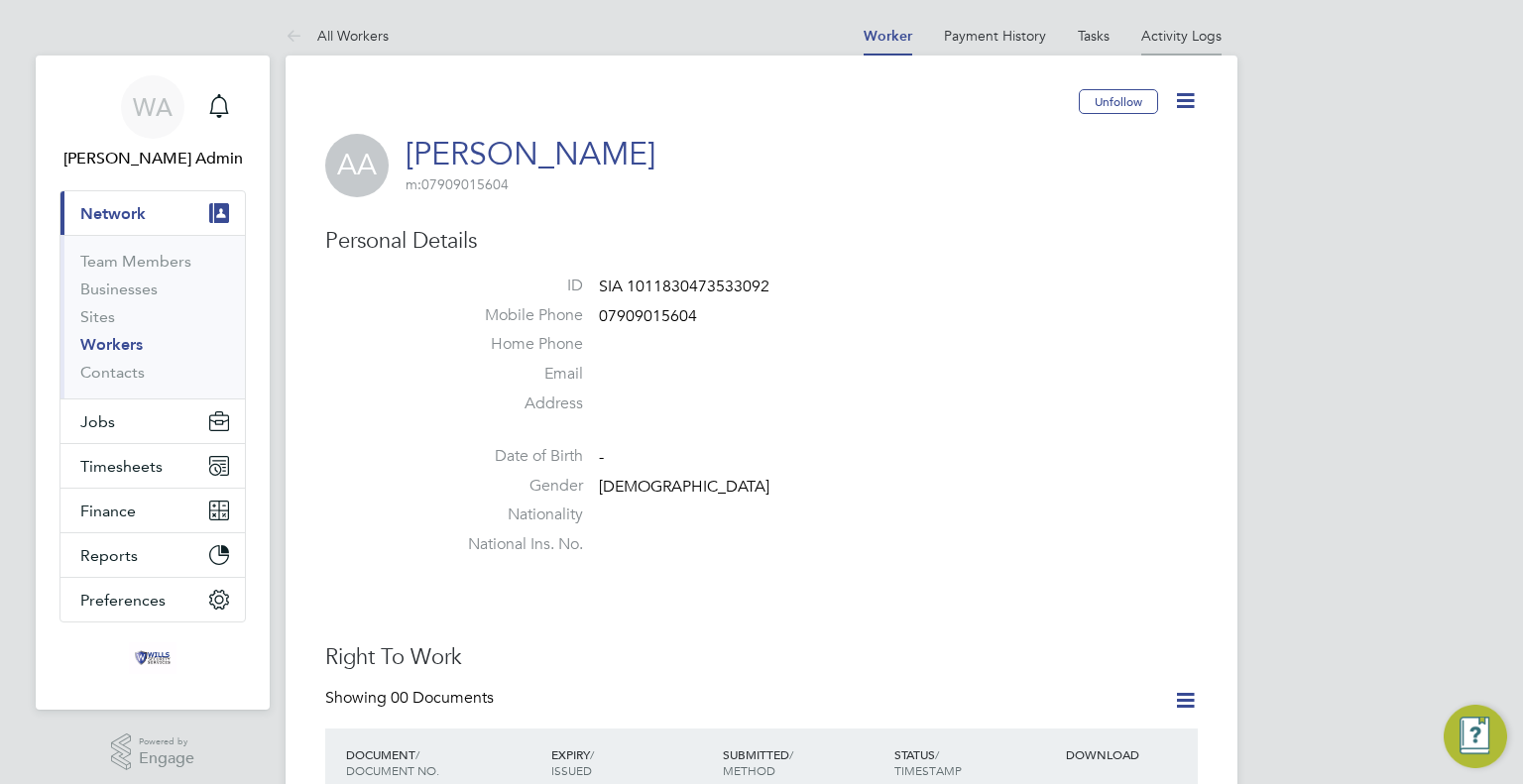 click on "Activity Logs" at bounding box center (1181, 36) 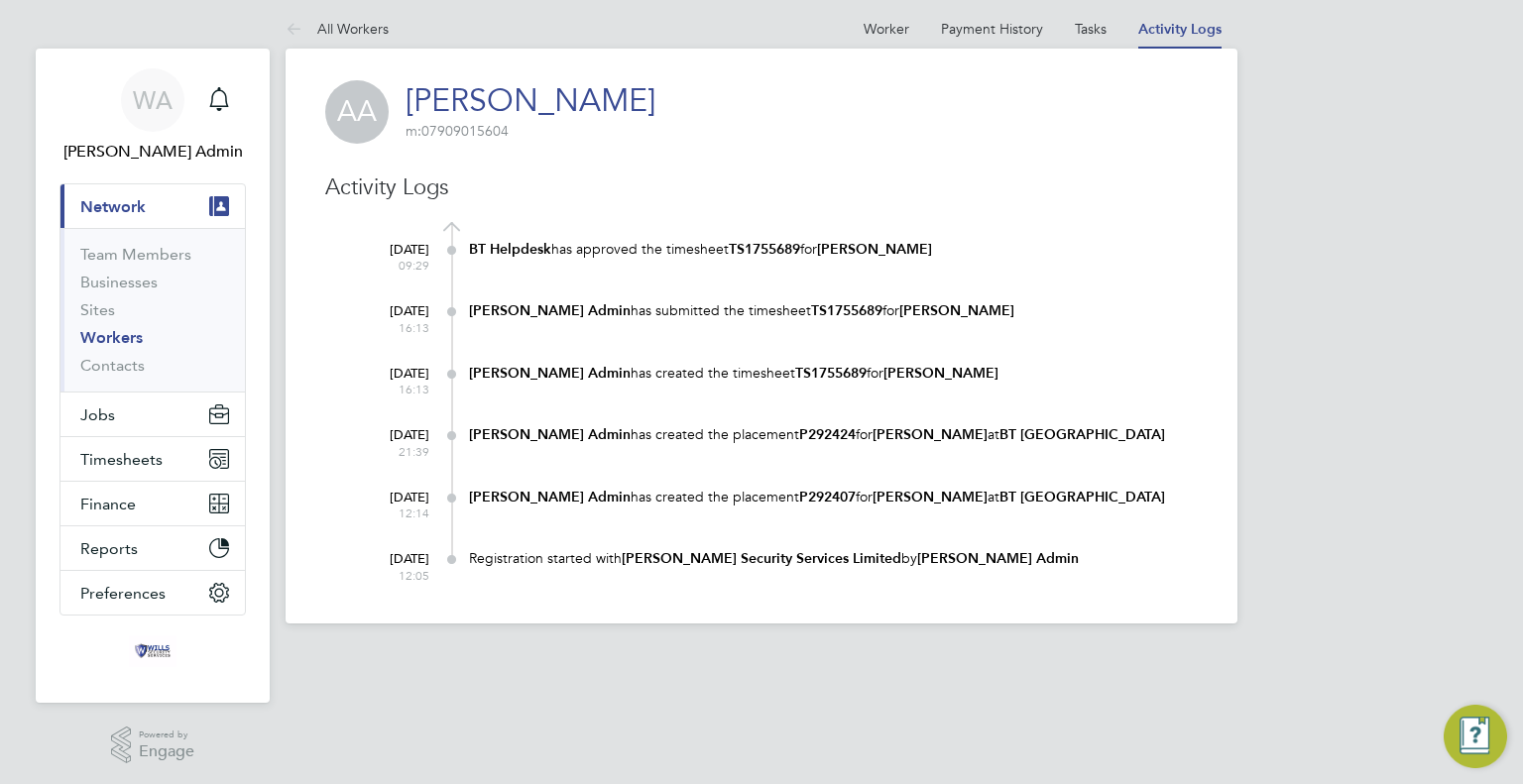 scroll, scrollTop: 8, scrollLeft: 0, axis: vertical 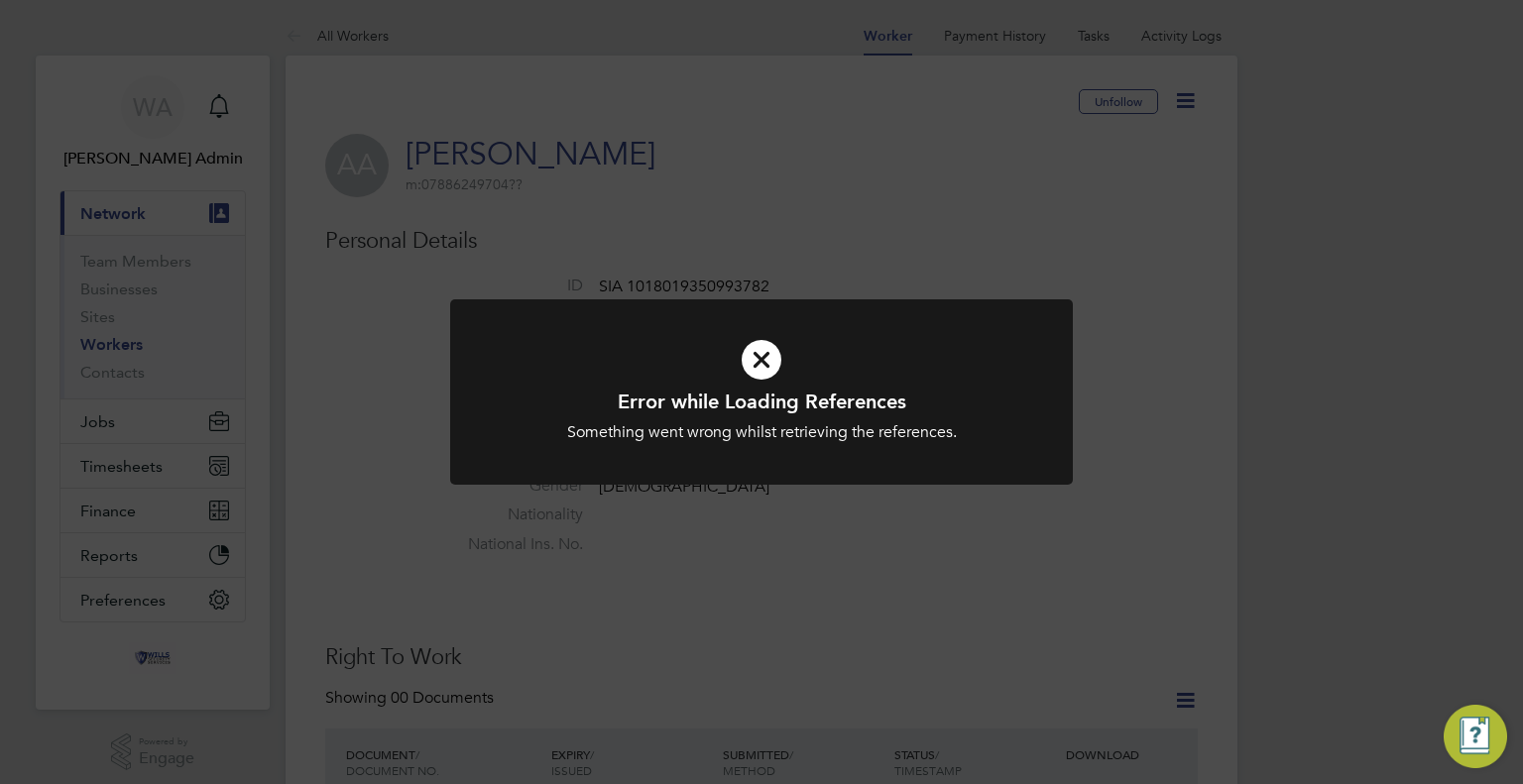click at bounding box center (762, 360) 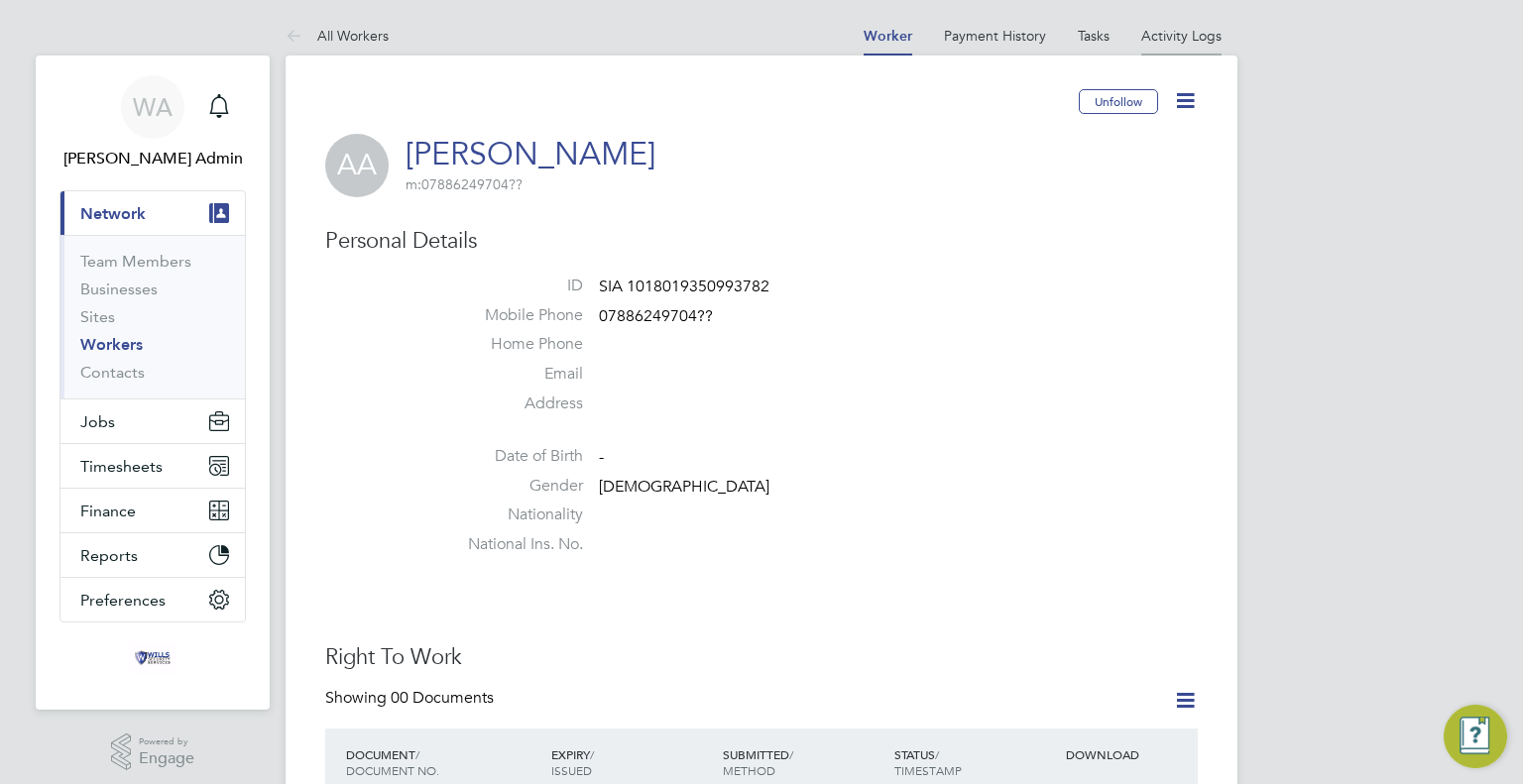 click on "Activity Logs" at bounding box center (1181, 36) 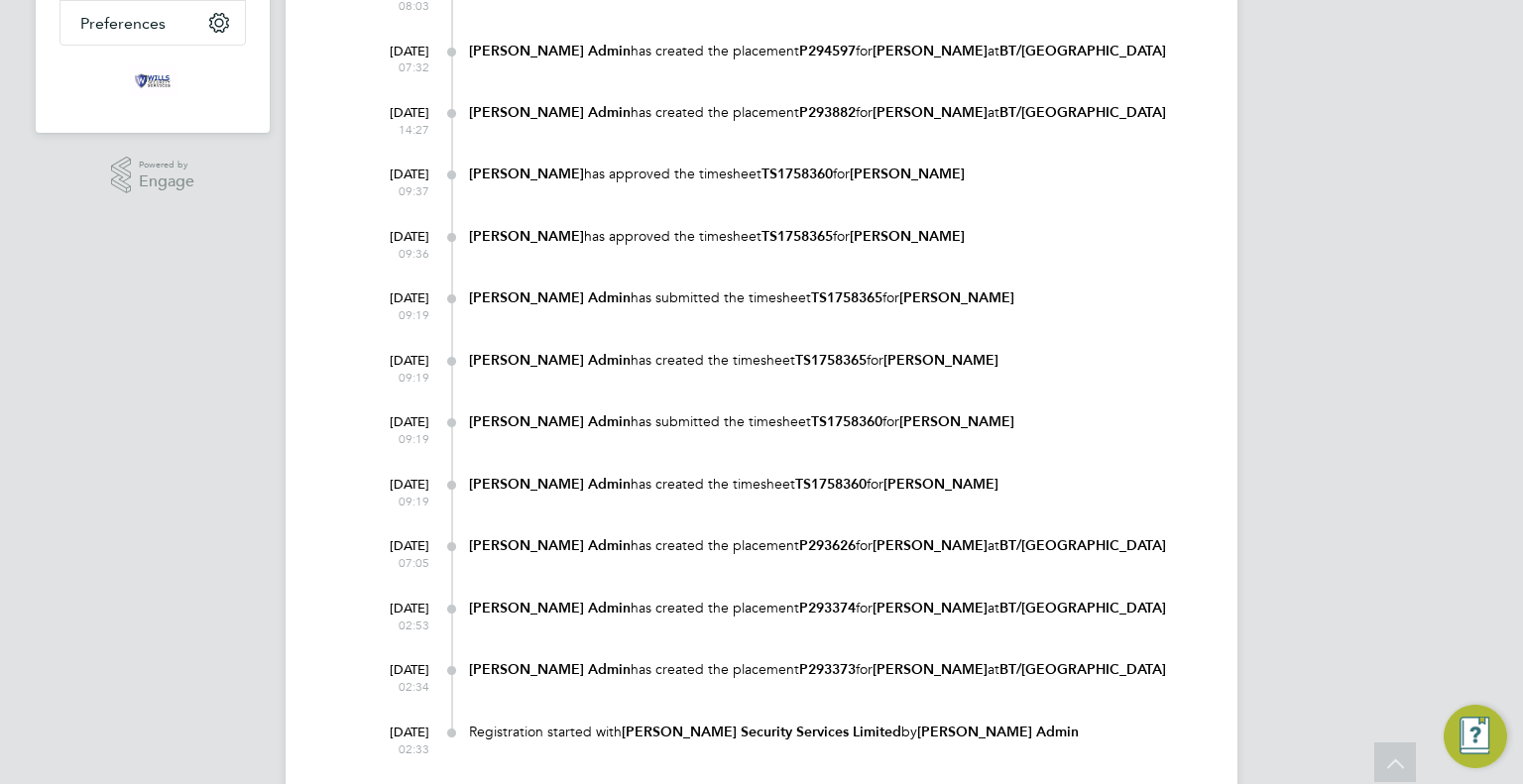 scroll, scrollTop: 620, scrollLeft: 0, axis: vertical 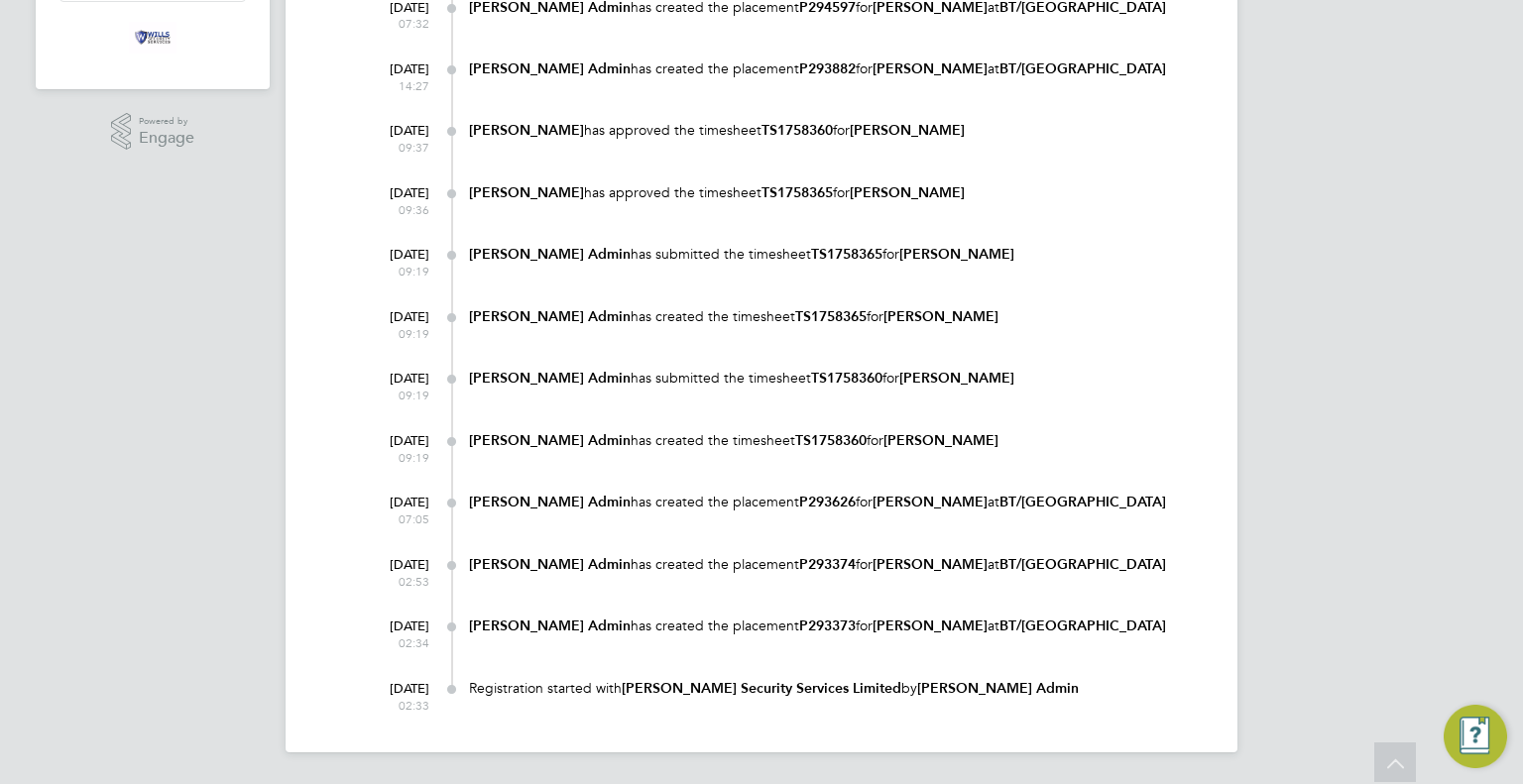 drag, startPoint x: 1015, startPoint y: 381, endPoint x: 64, endPoint y: 393, distance: 951.07571 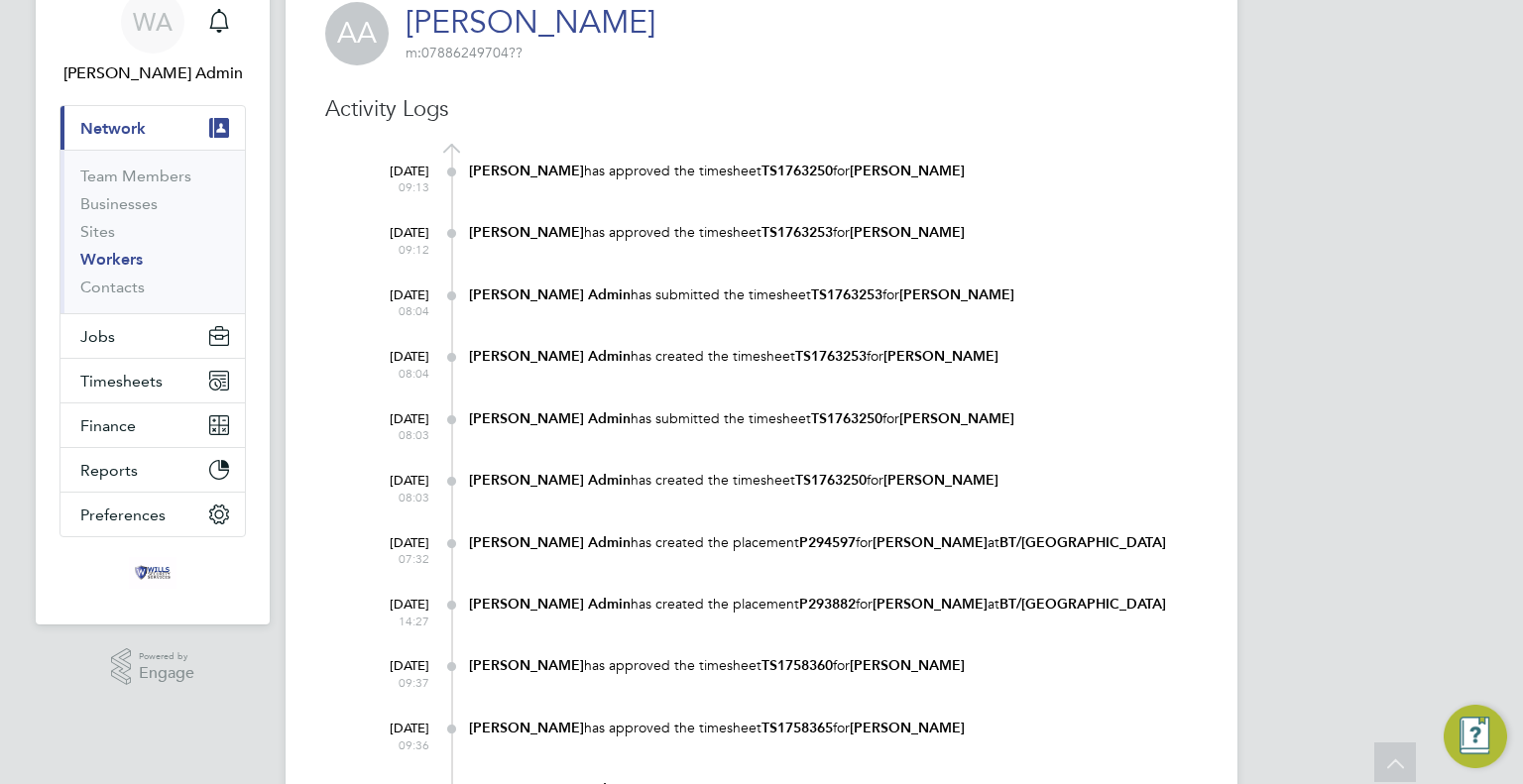 scroll, scrollTop: 0, scrollLeft: 0, axis: both 